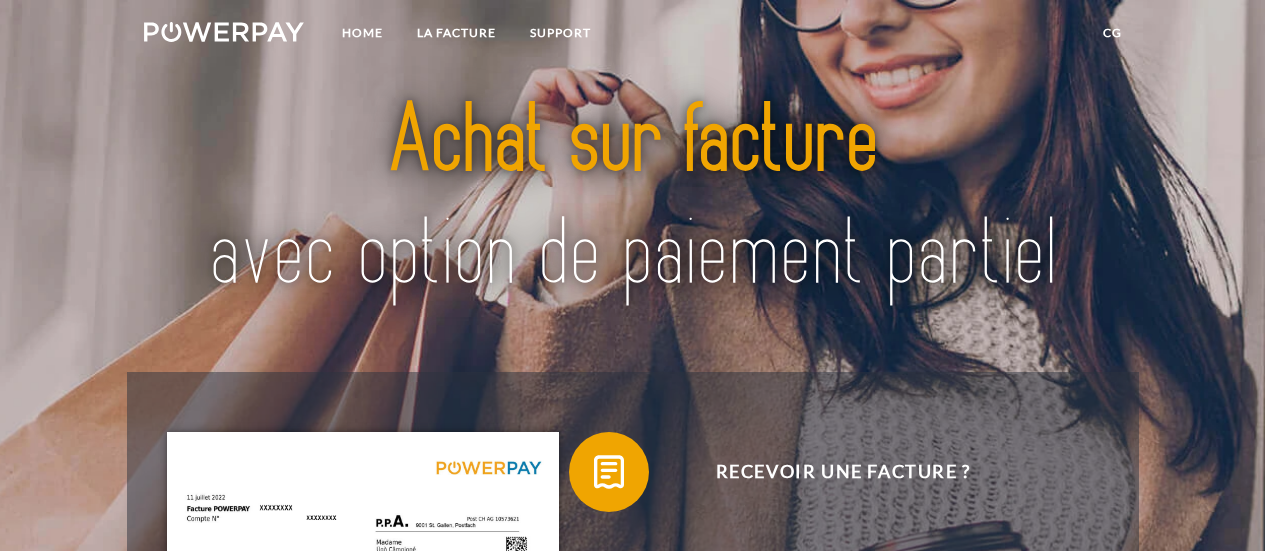 scroll, scrollTop: 0, scrollLeft: 0, axis: both 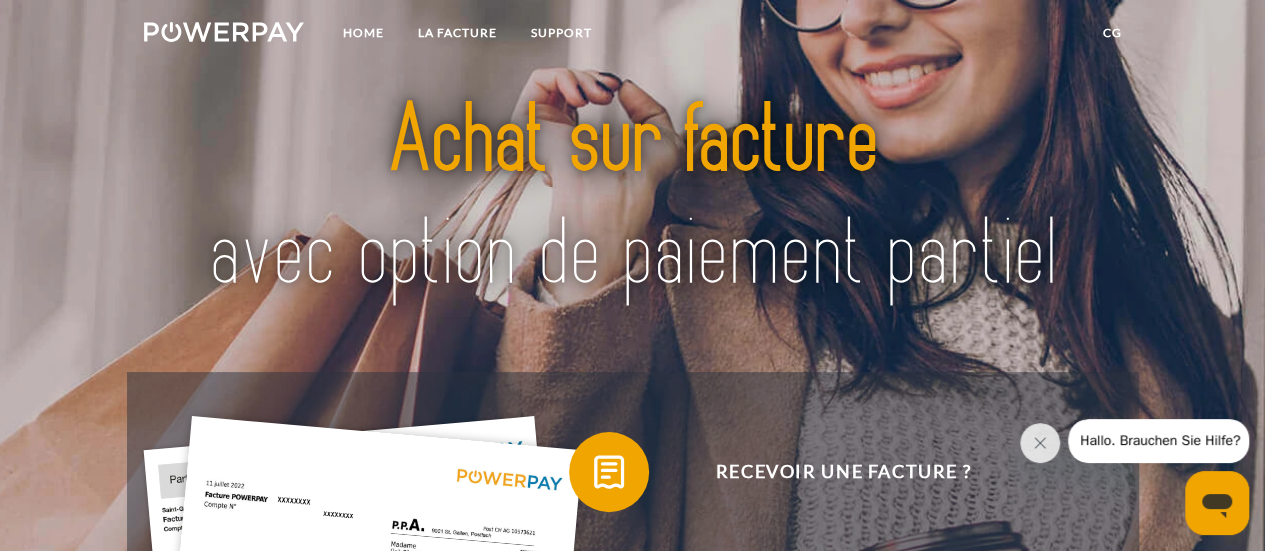 click at bounding box center [1217, 503] 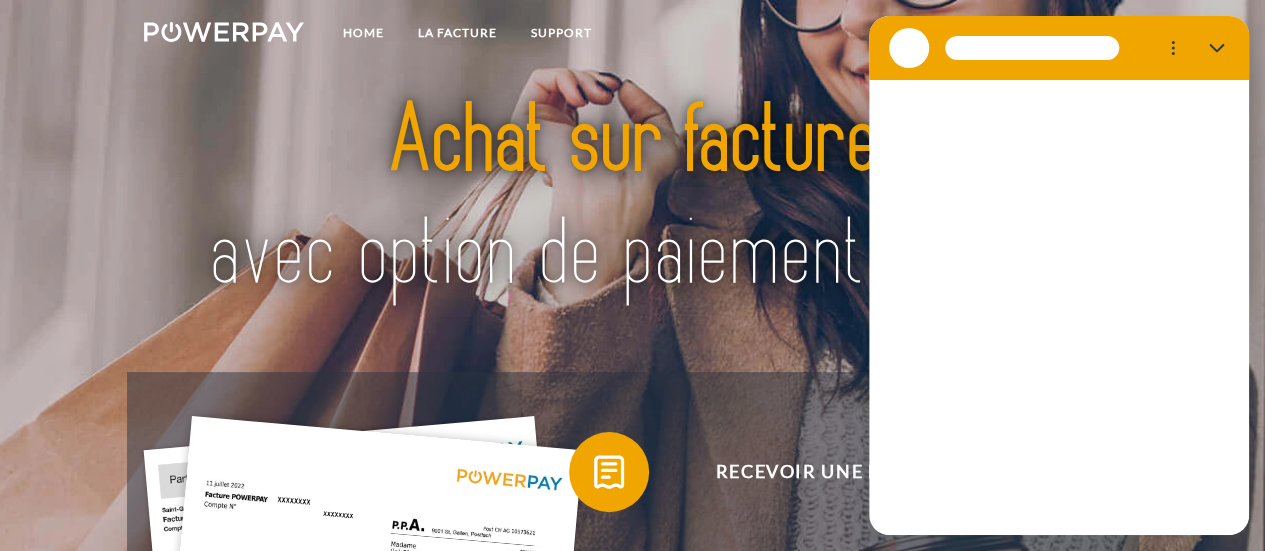 scroll, scrollTop: 0, scrollLeft: 0, axis: both 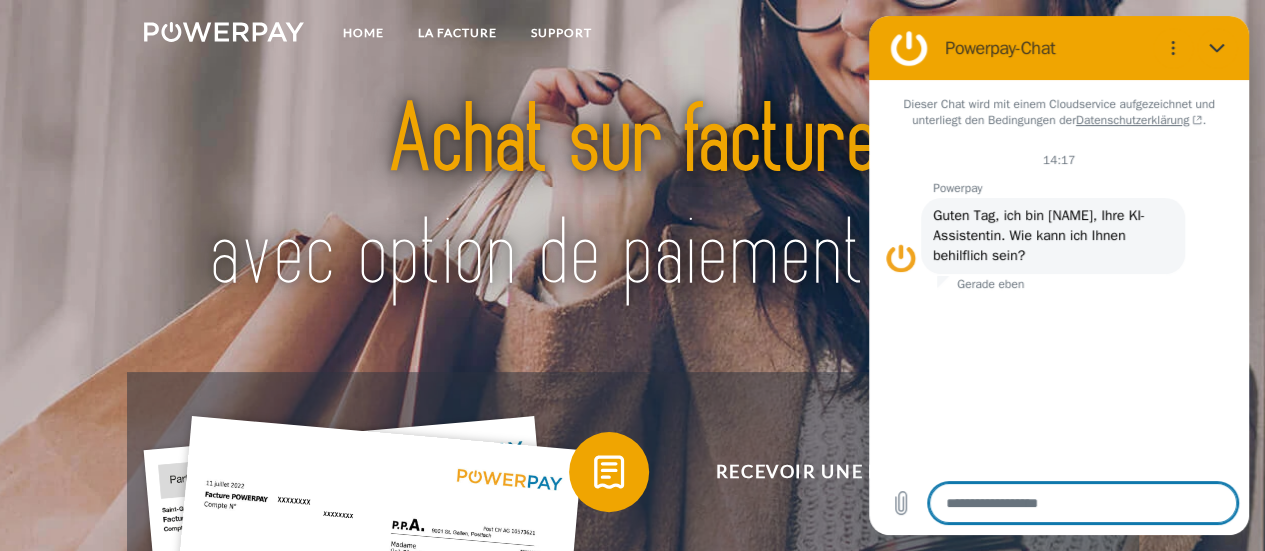 type on "*" 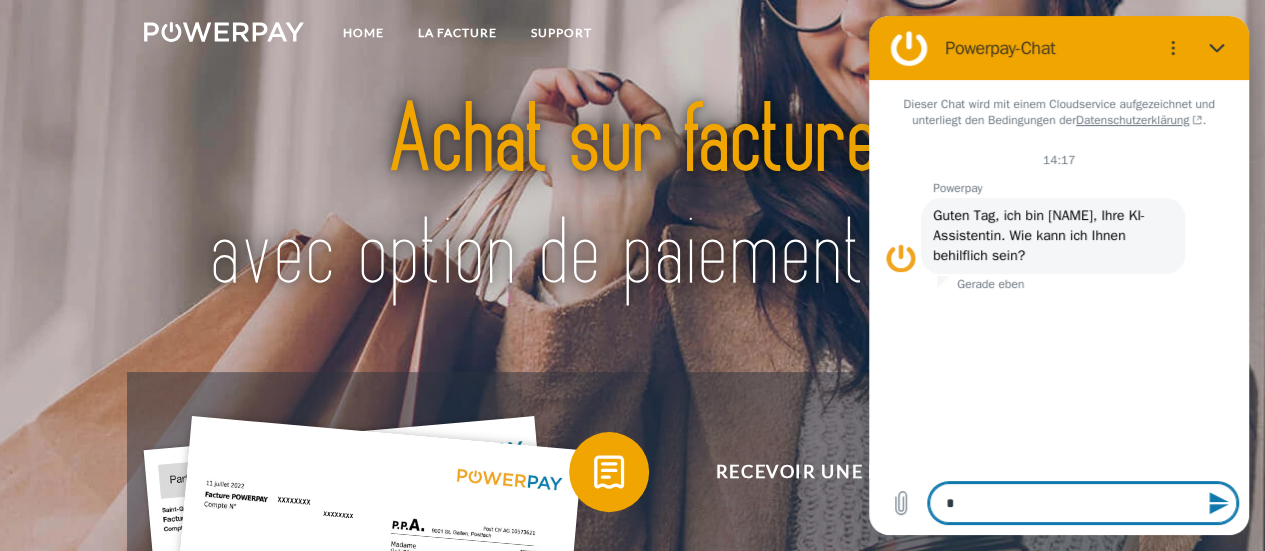 type on "**" 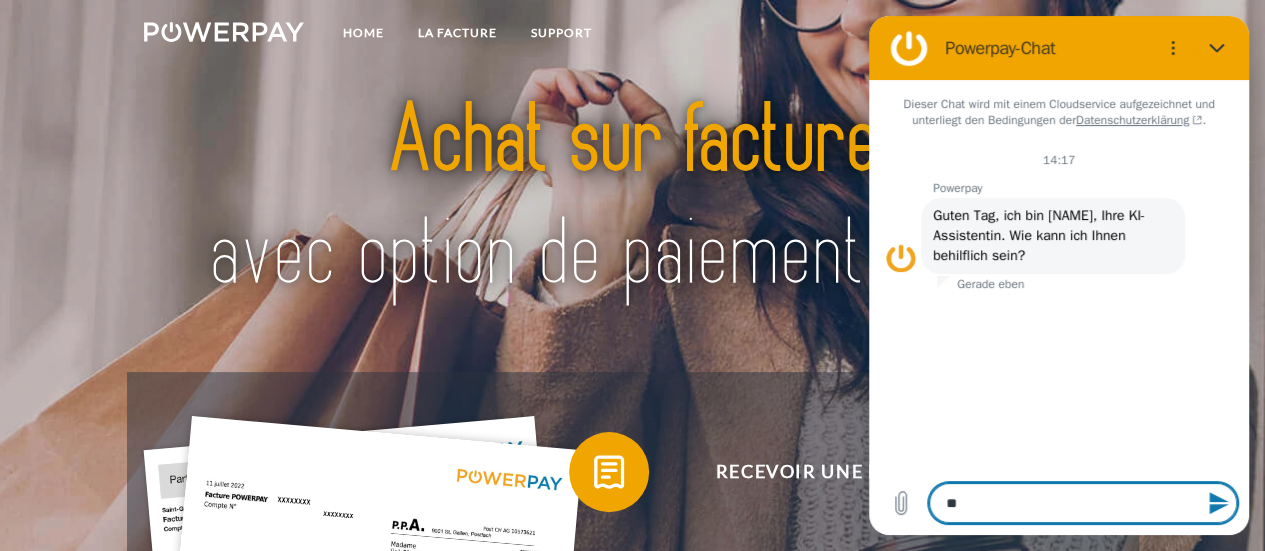 type on "***" 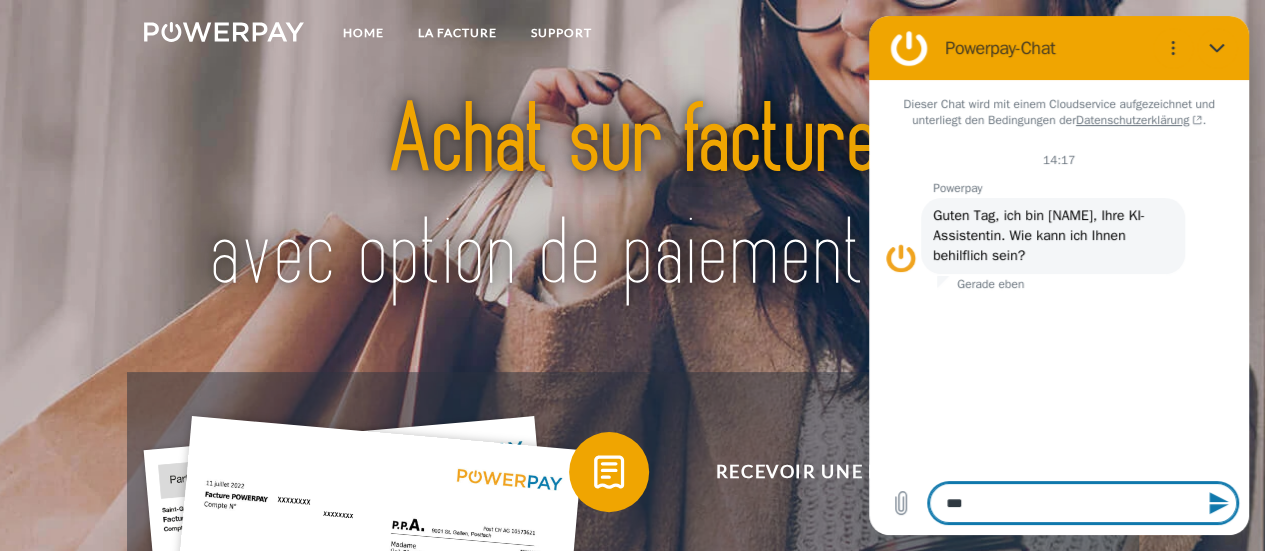 type on "****" 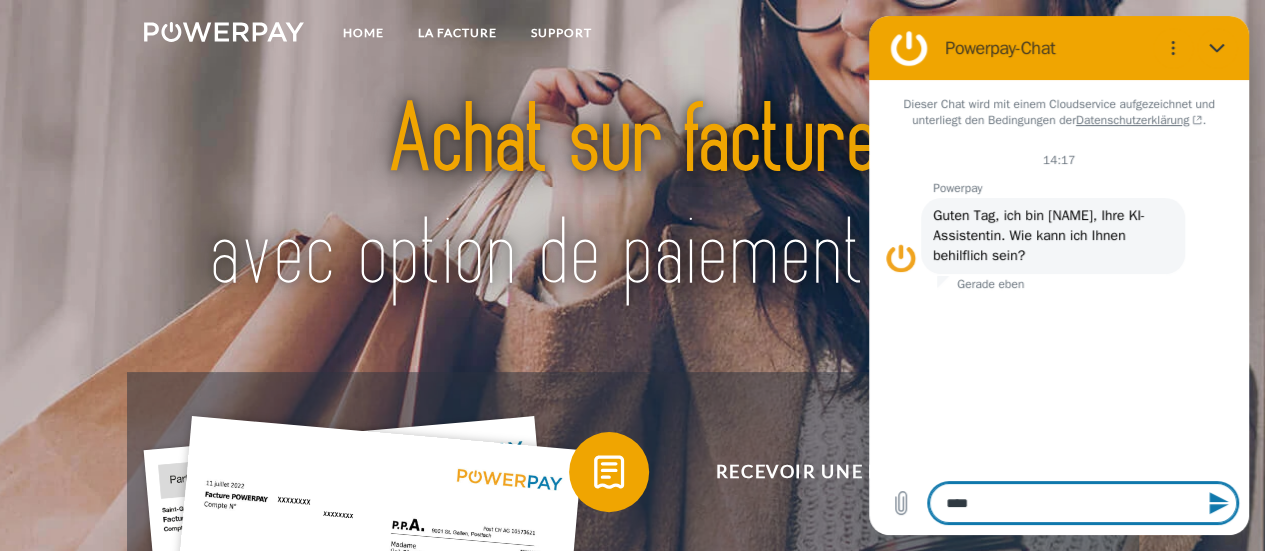 type on "*****" 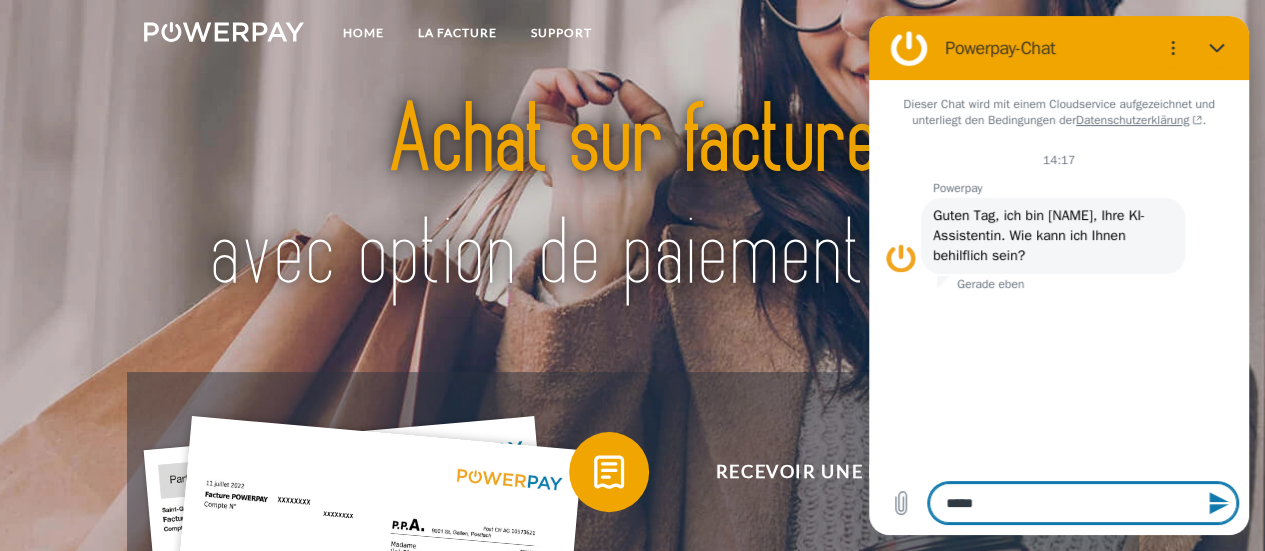 type on "*****" 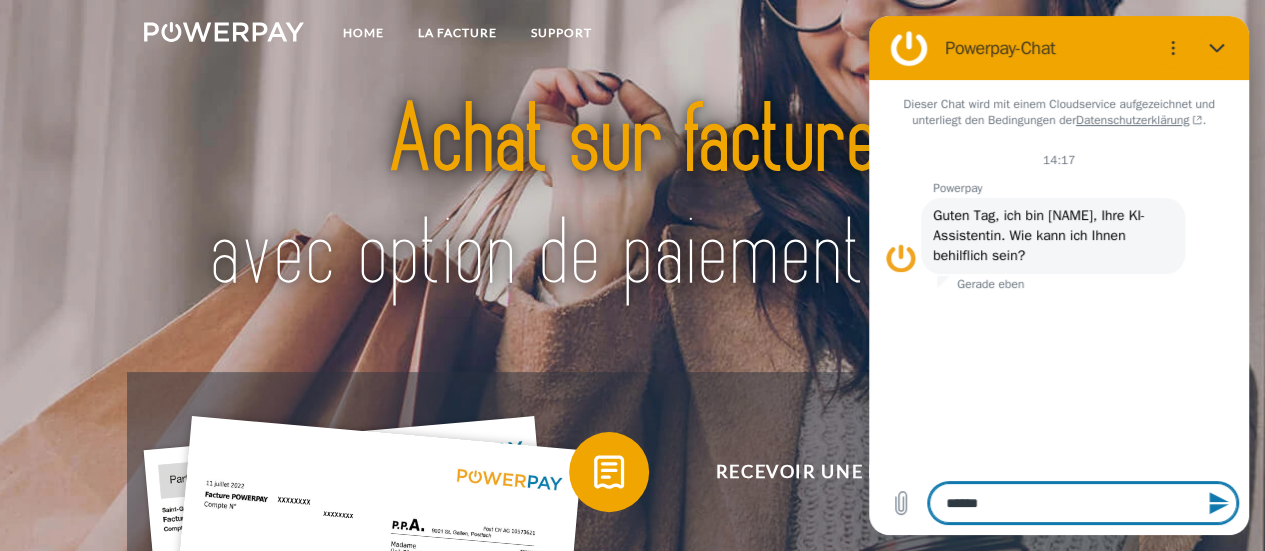 type on "*******" 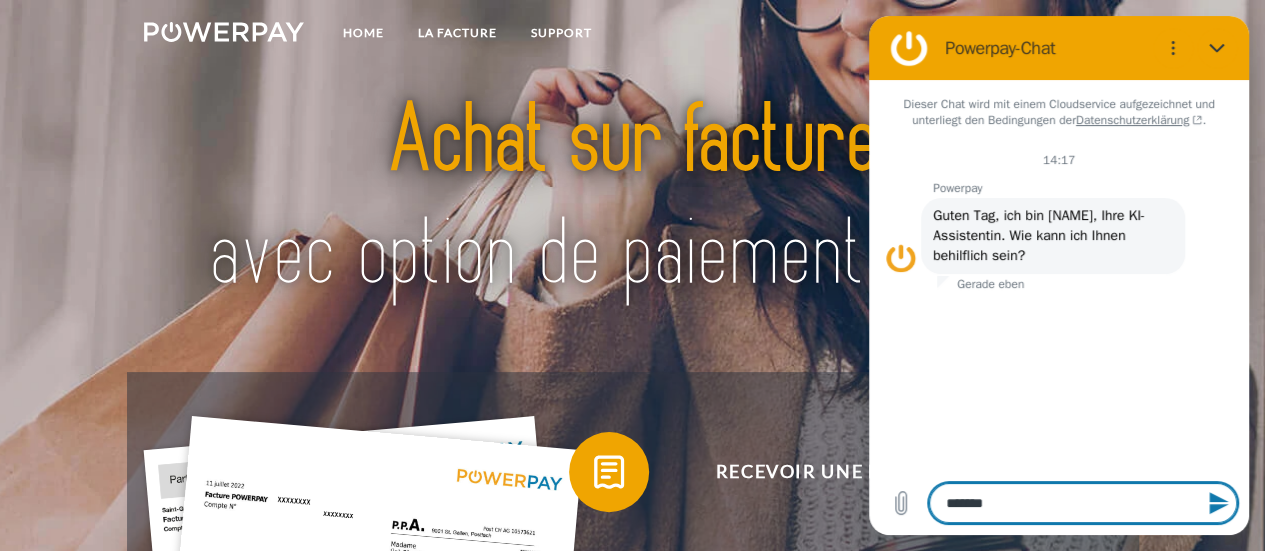 type on "********" 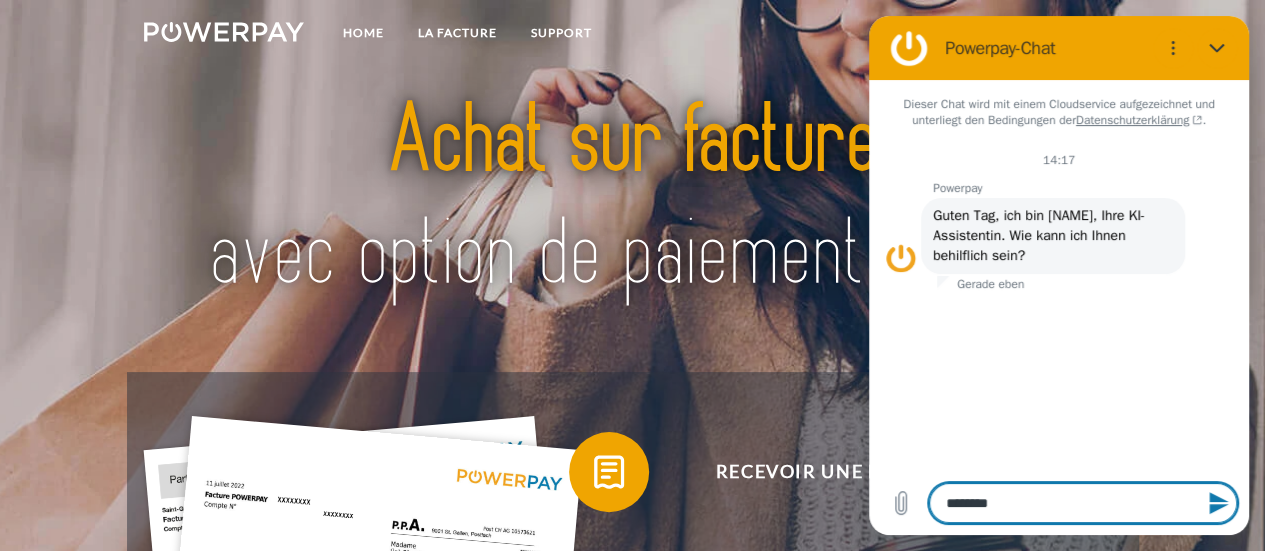 type on "*********" 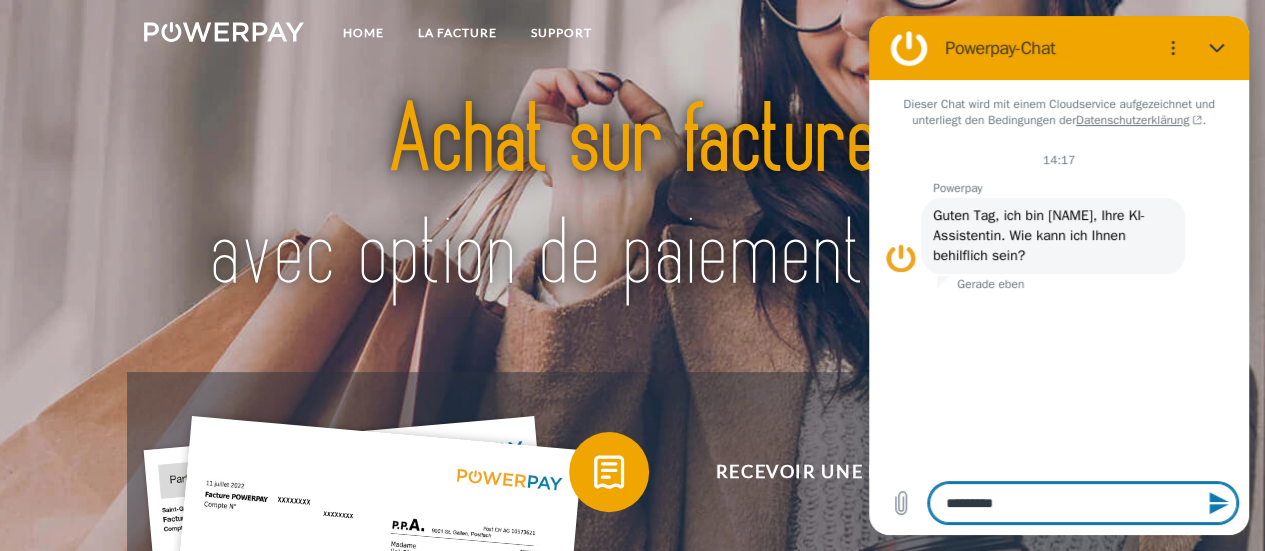 type on "**********" 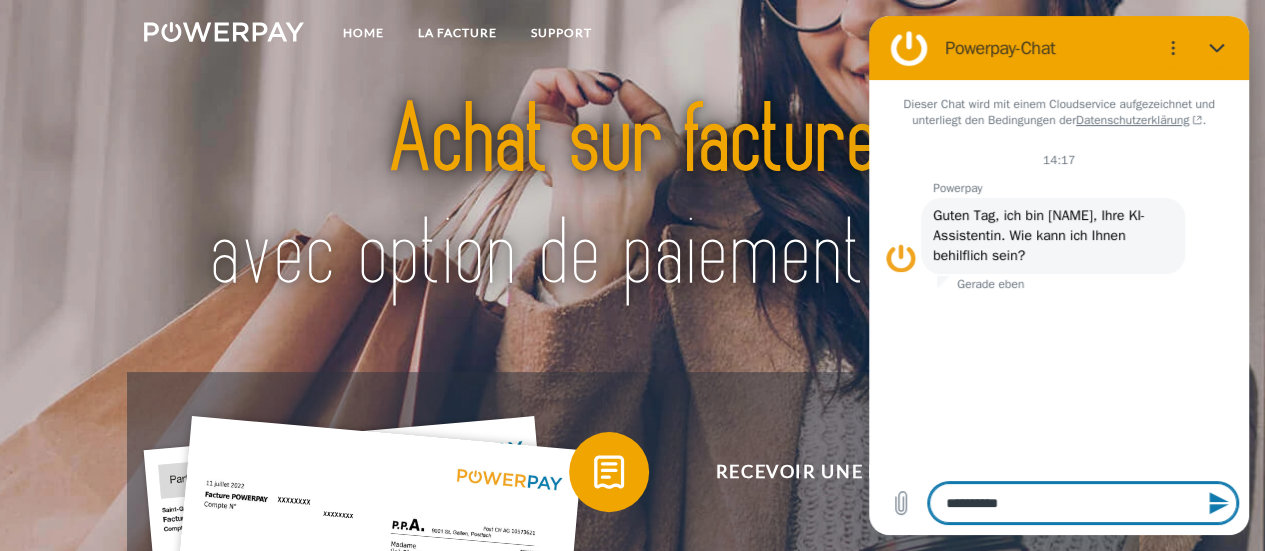 type on "**********" 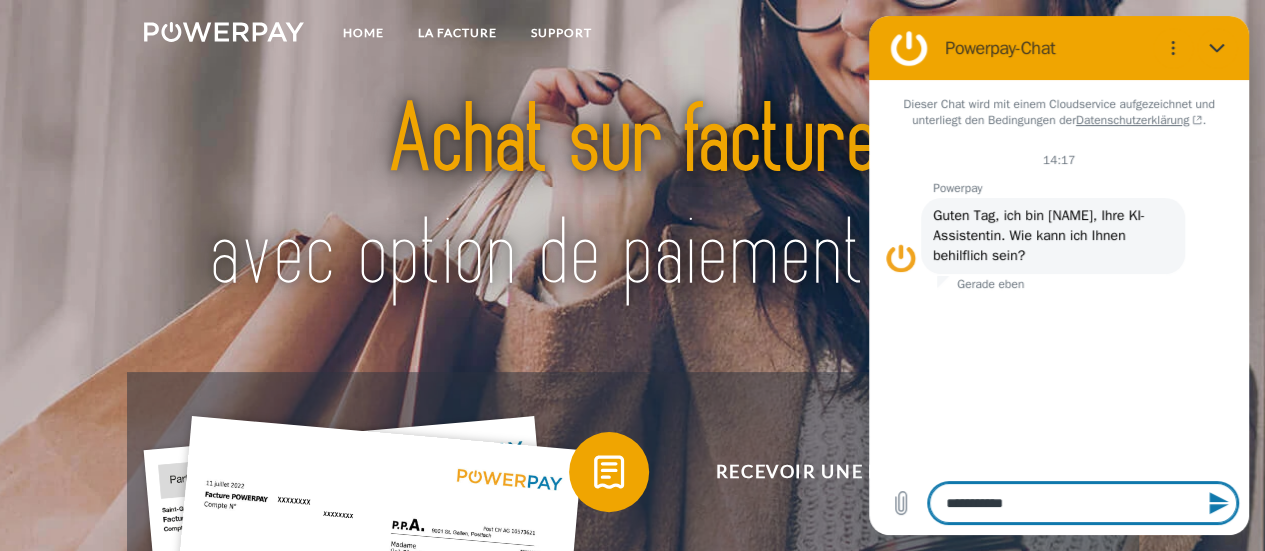 type on "**********" 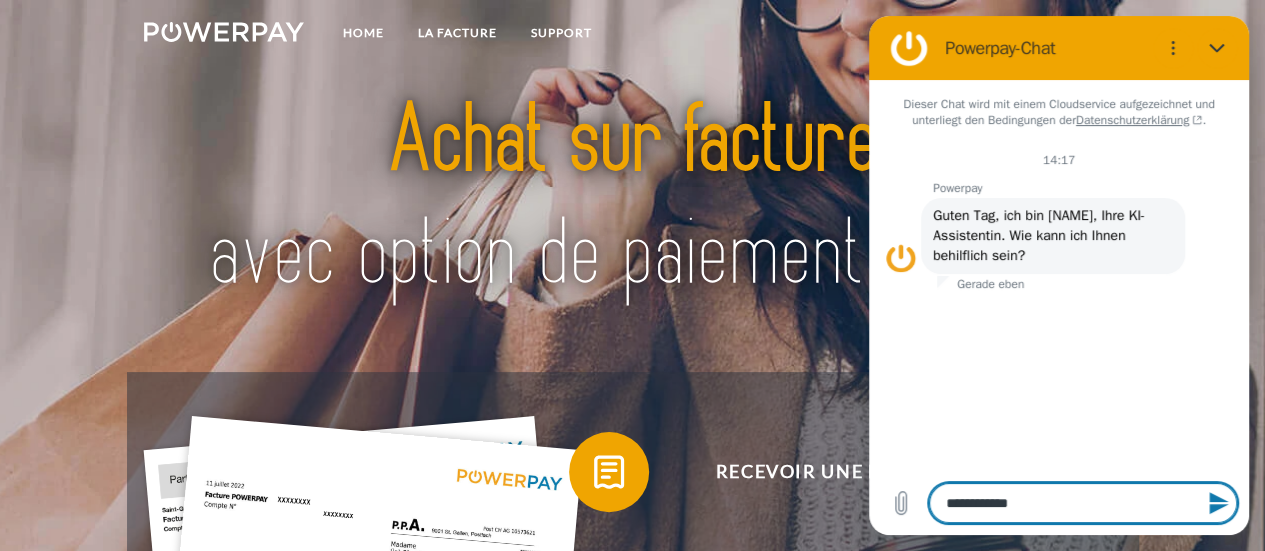 type on "**********" 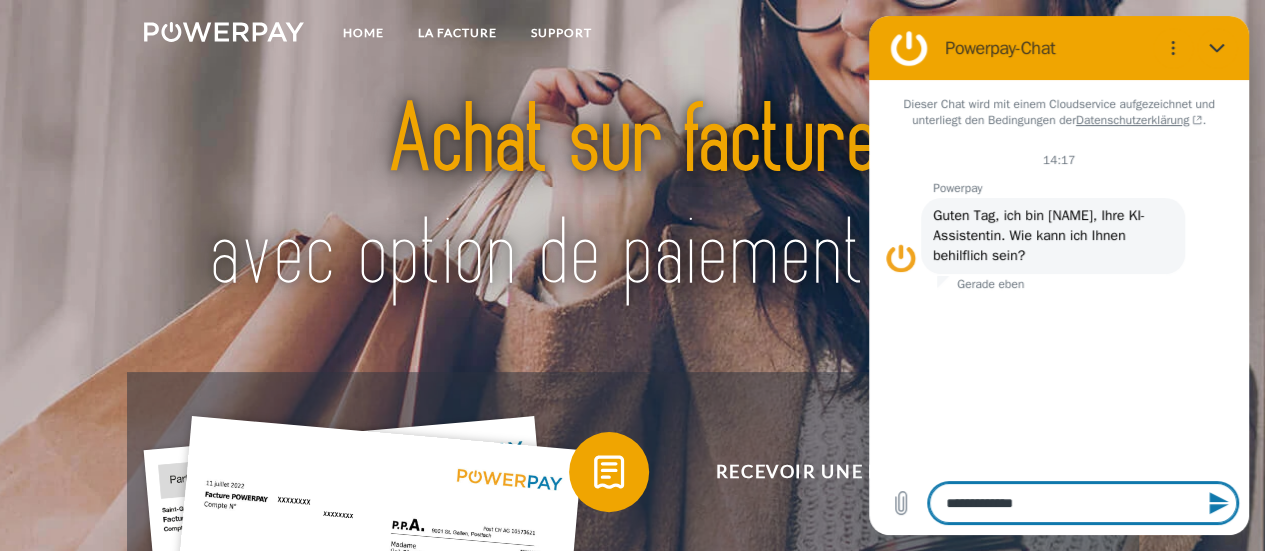 type on "**********" 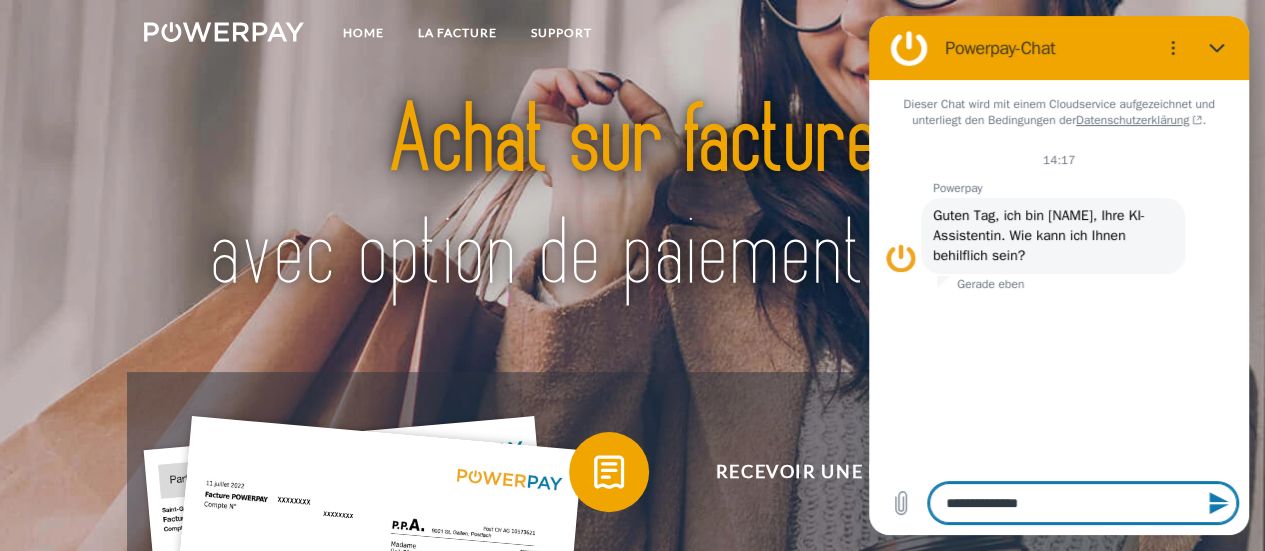 type on "**********" 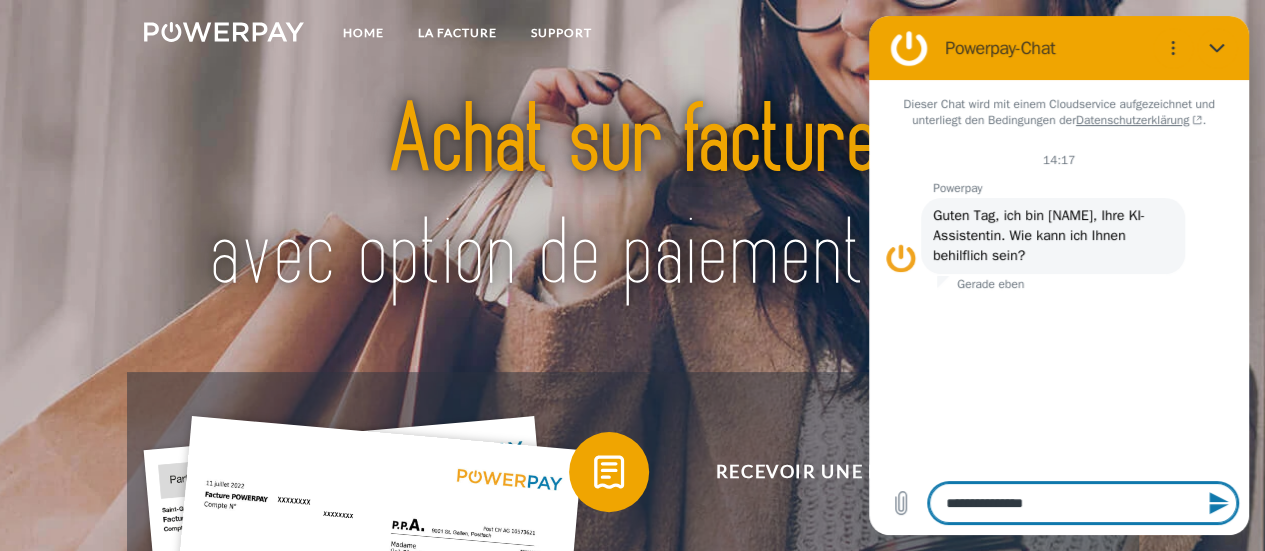 type on "**********" 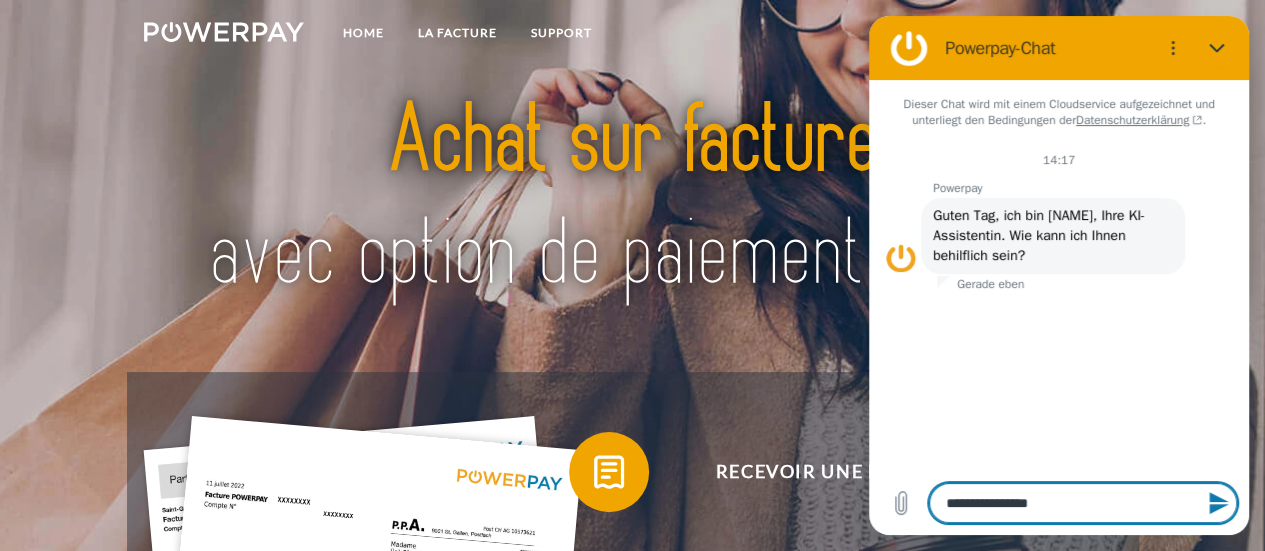 type on "*" 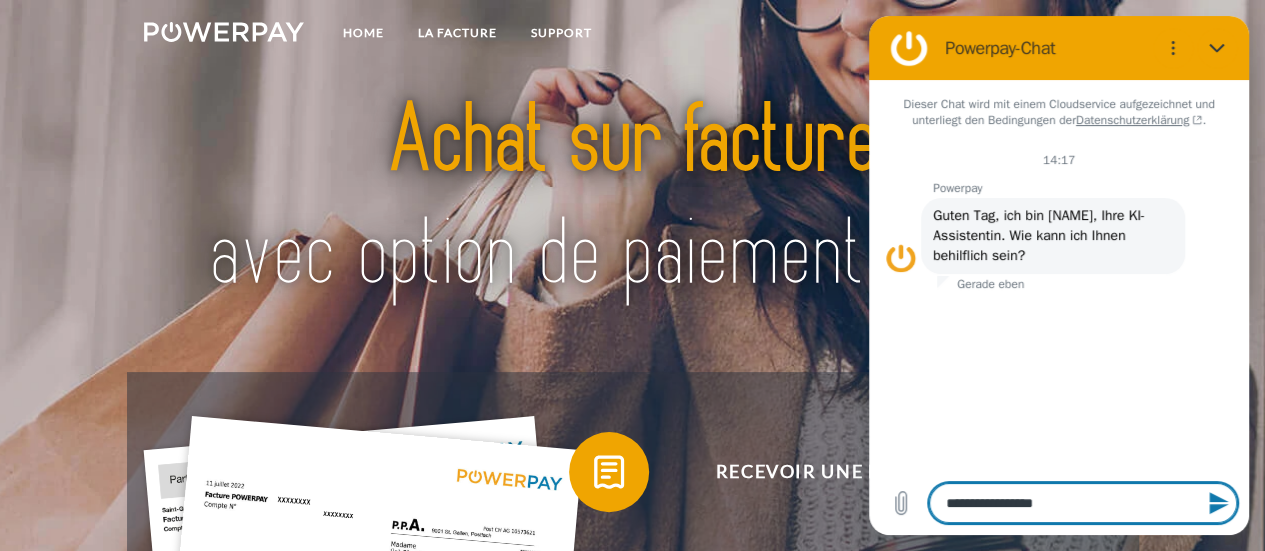 type on "**********" 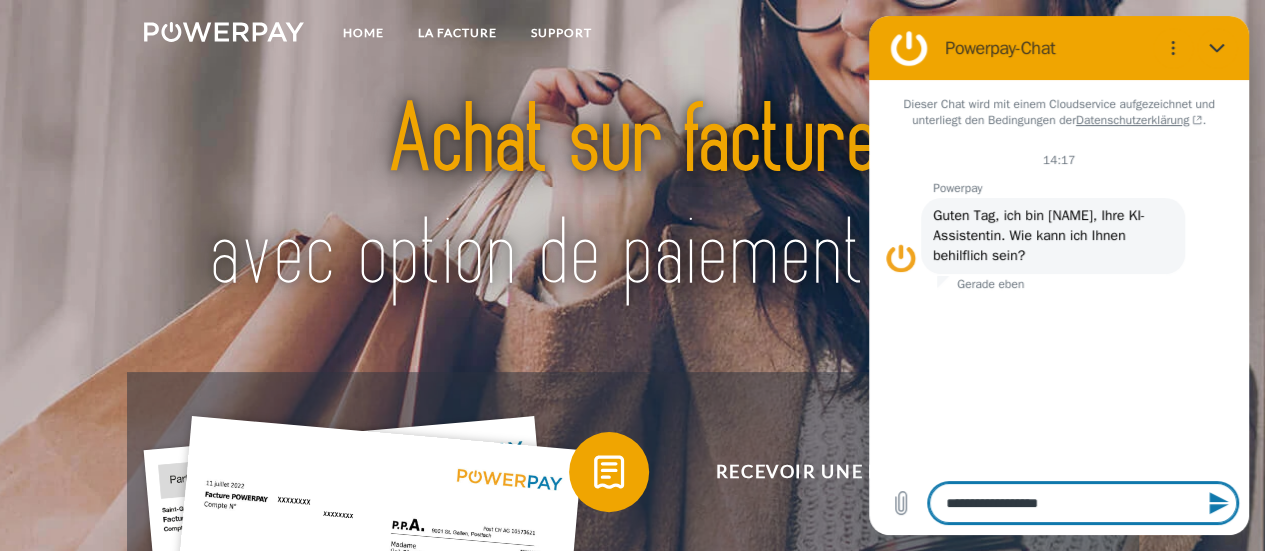 type on "**********" 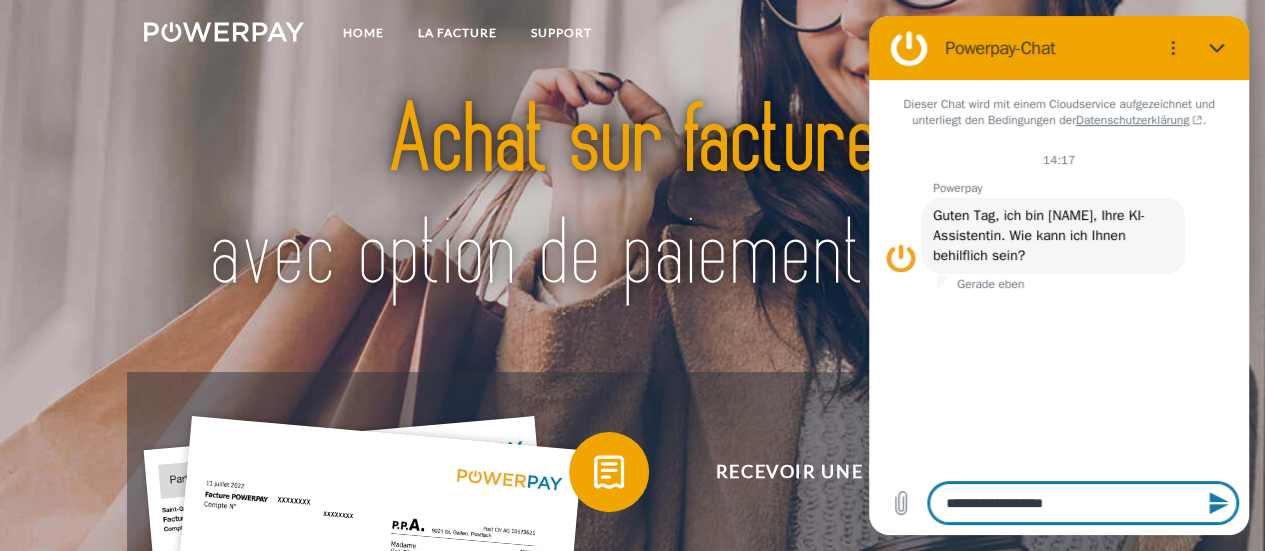type on "**********" 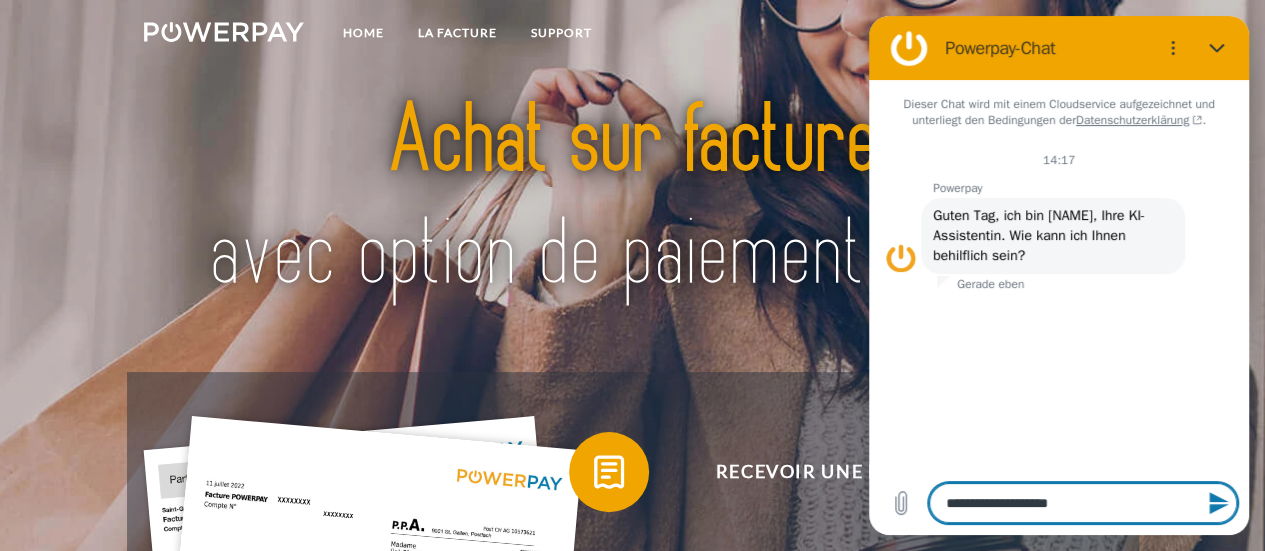 type on "**********" 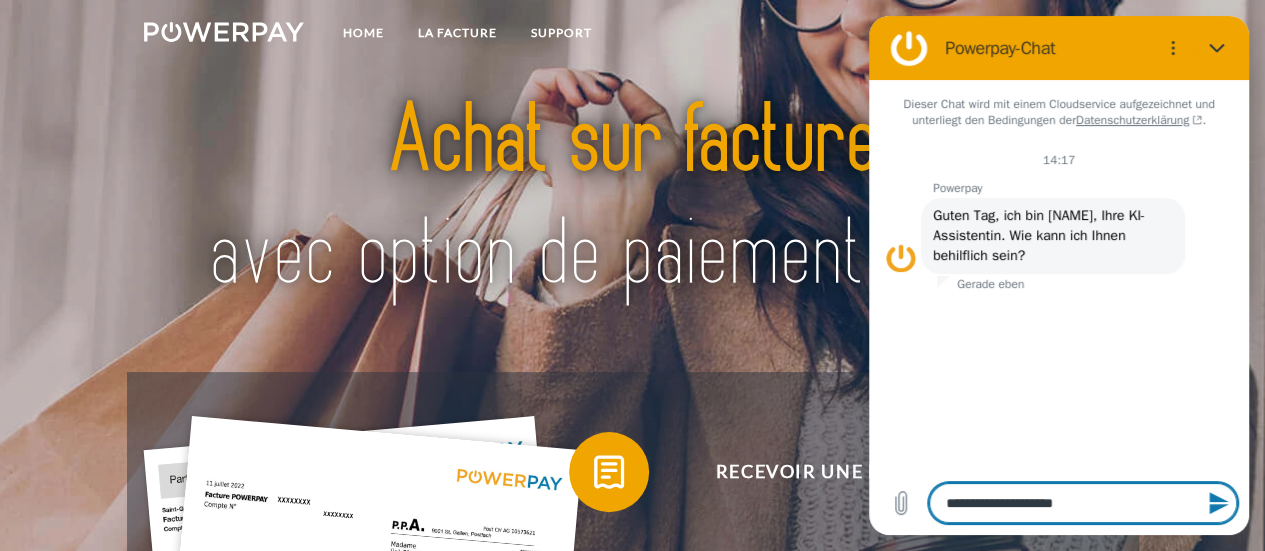 type on "**********" 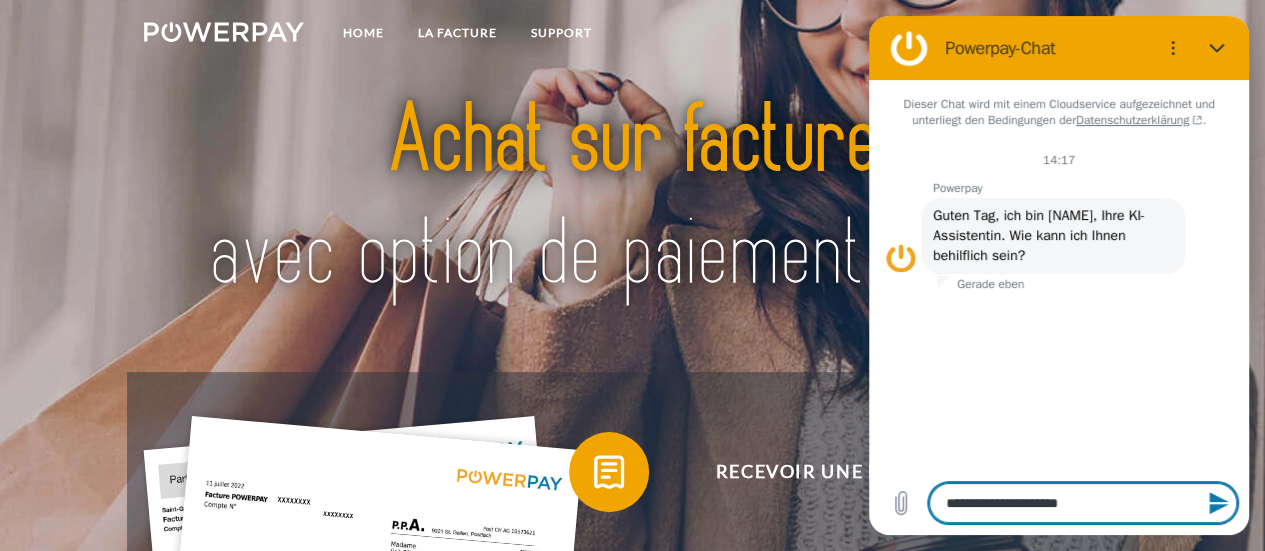 type on "**********" 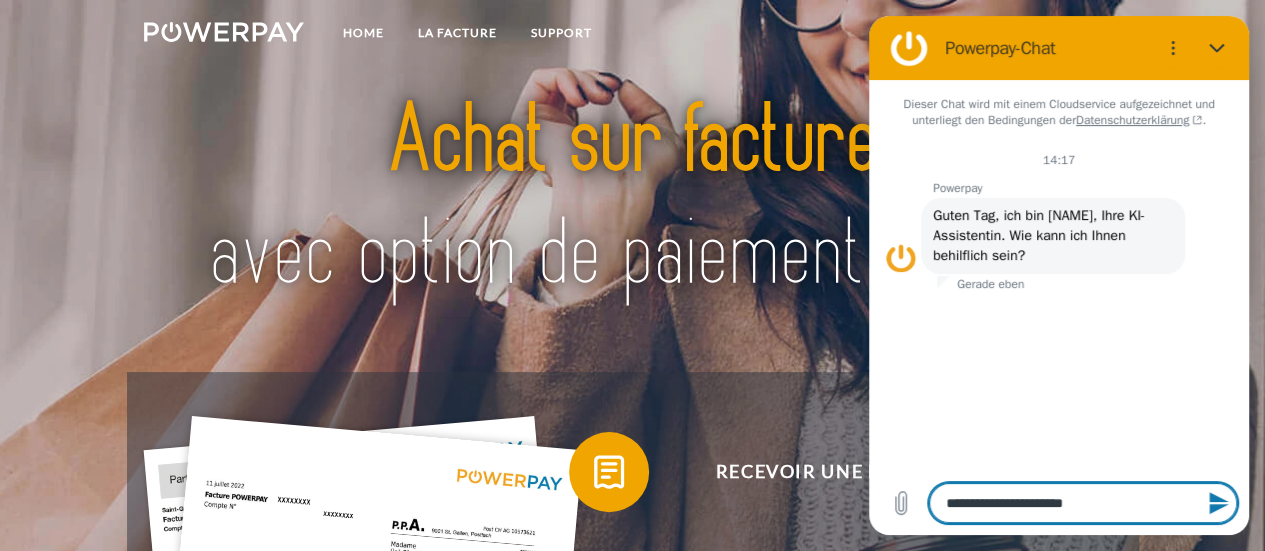 type on "*" 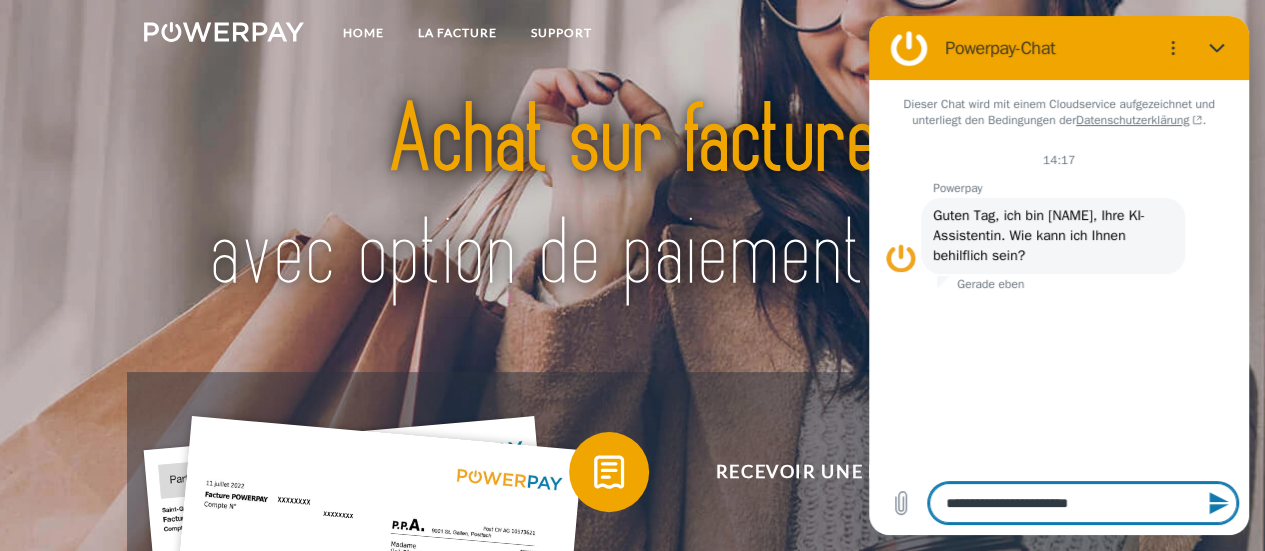 type on "**********" 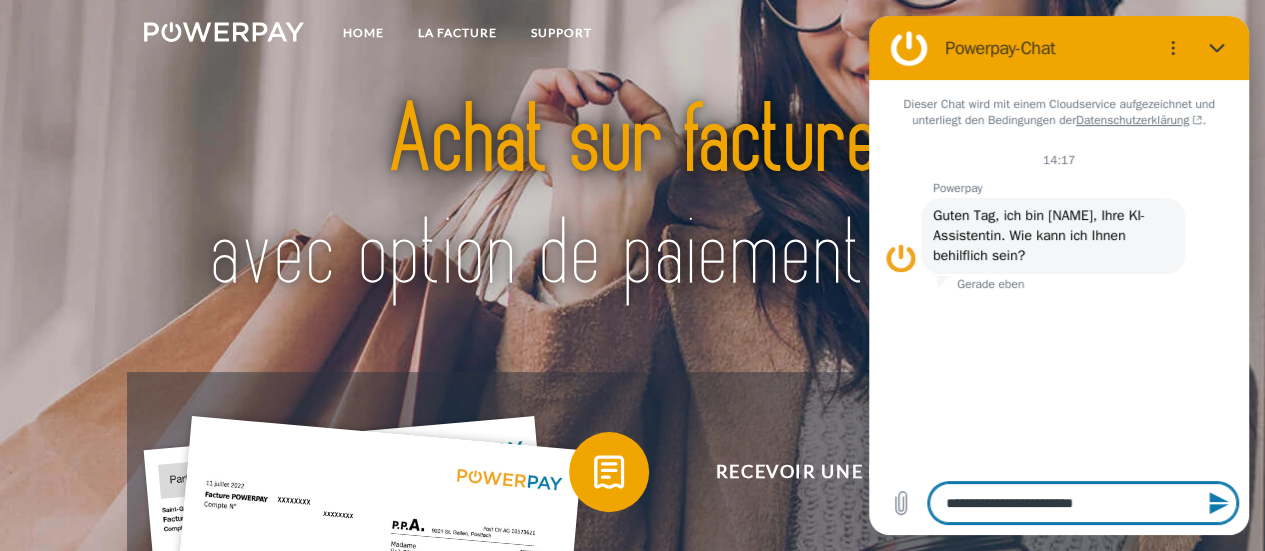 type on "**********" 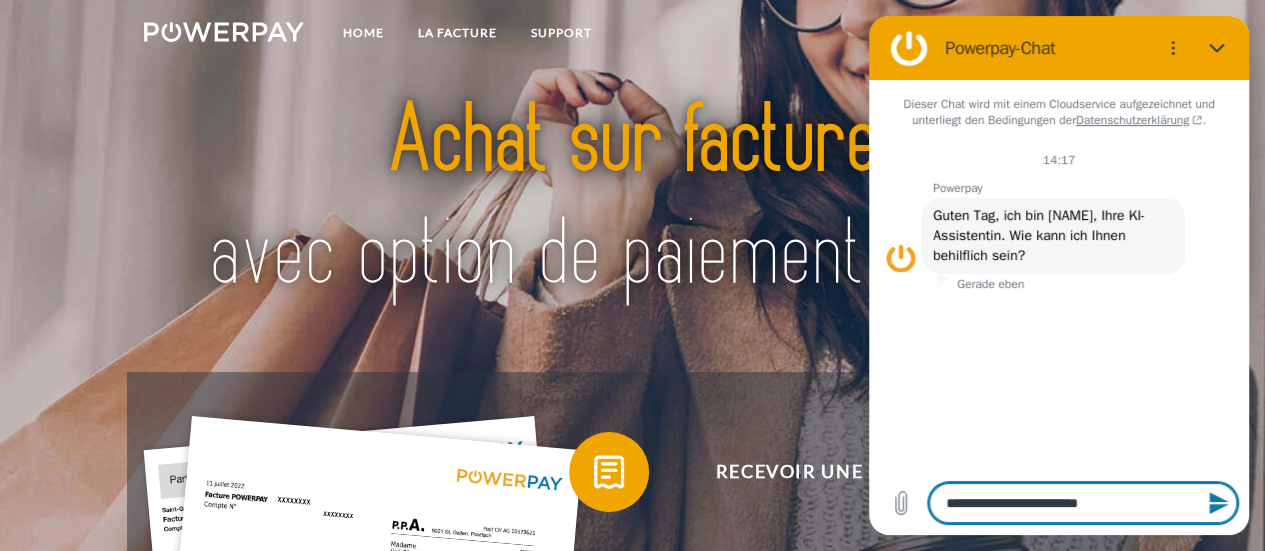 type on "**********" 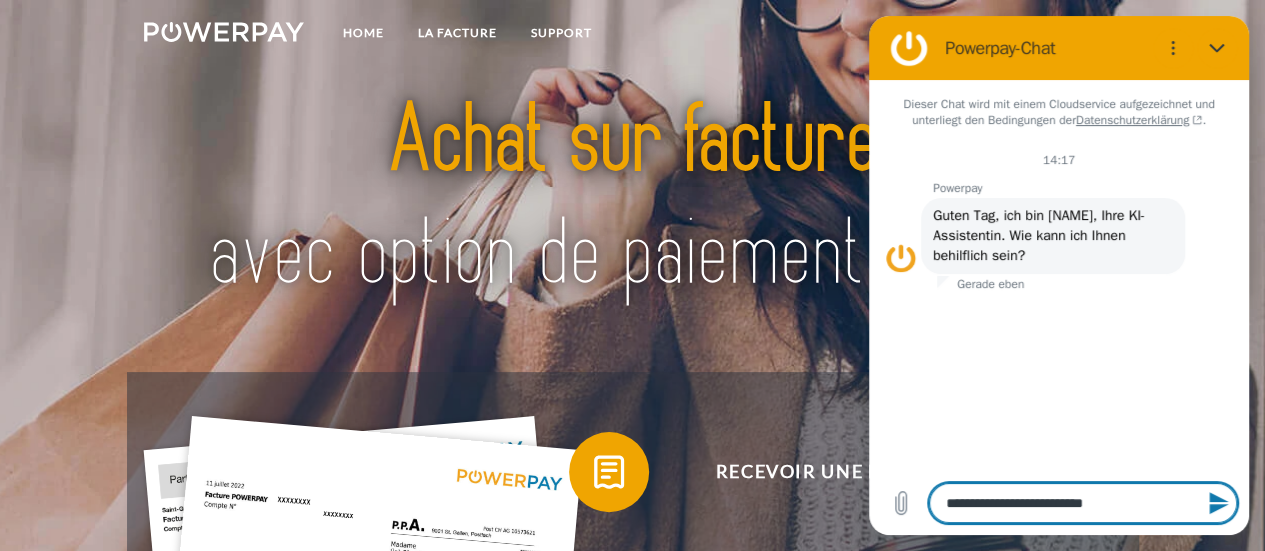 type on "**********" 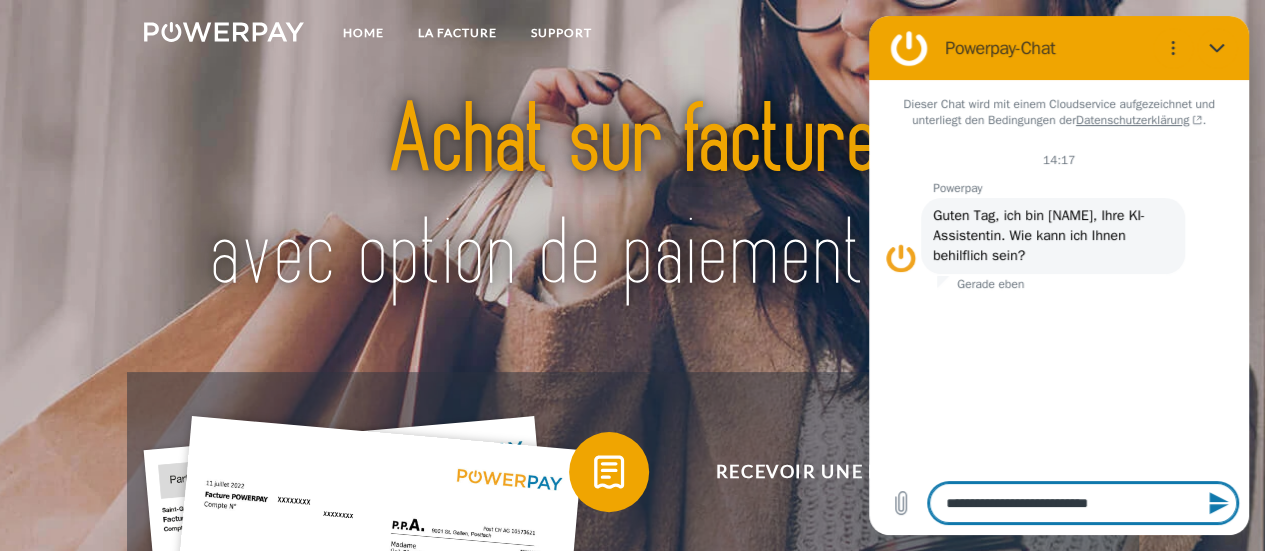 type on "**********" 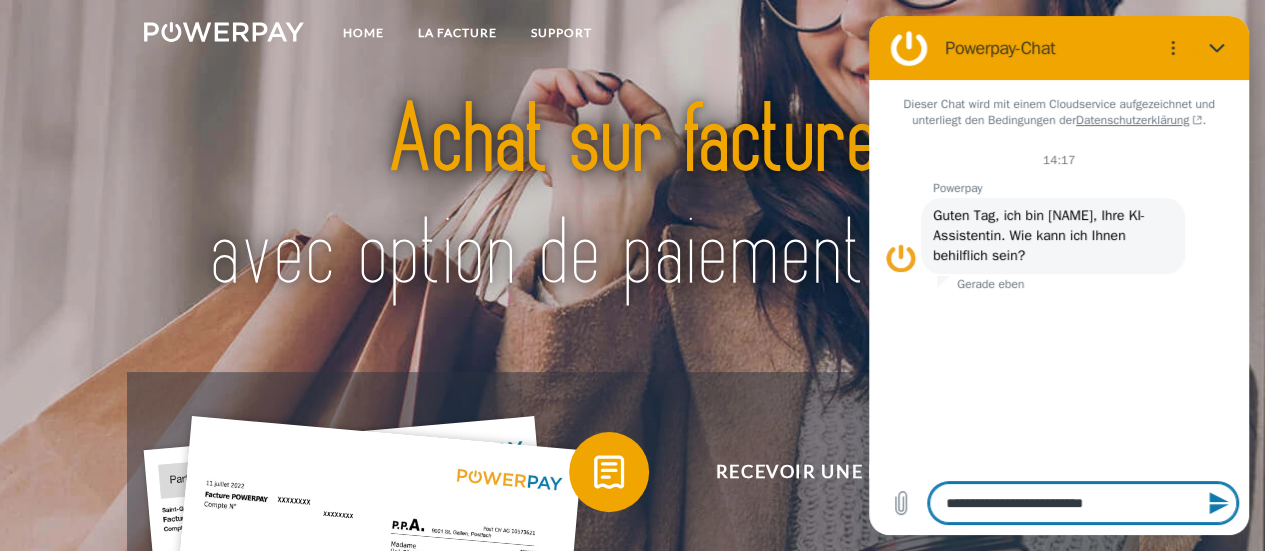 type on "**********" 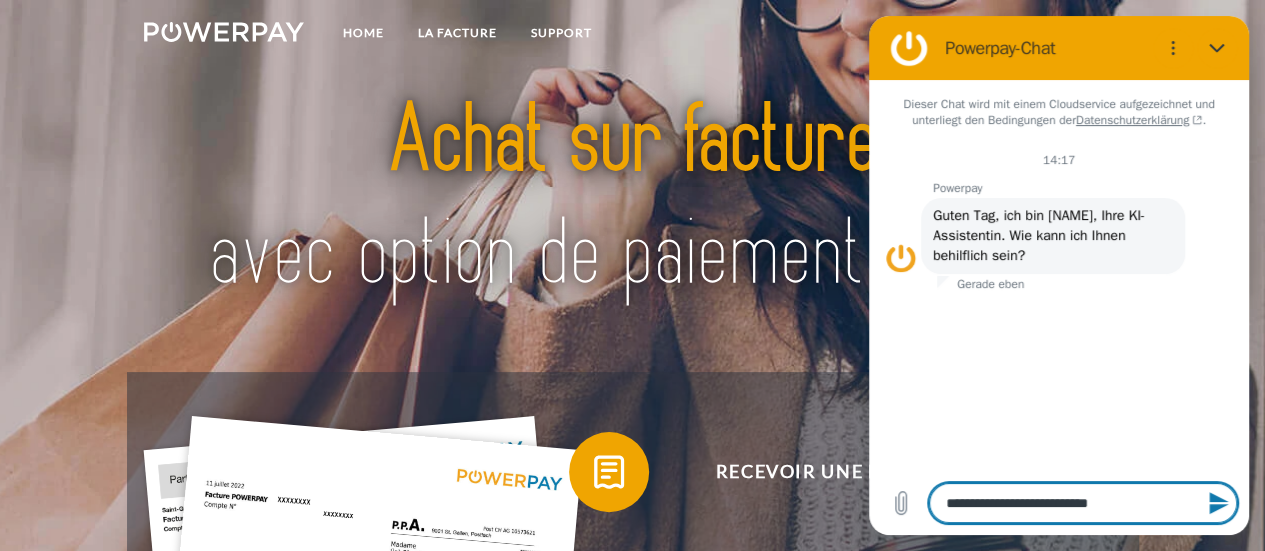 type on "**********" 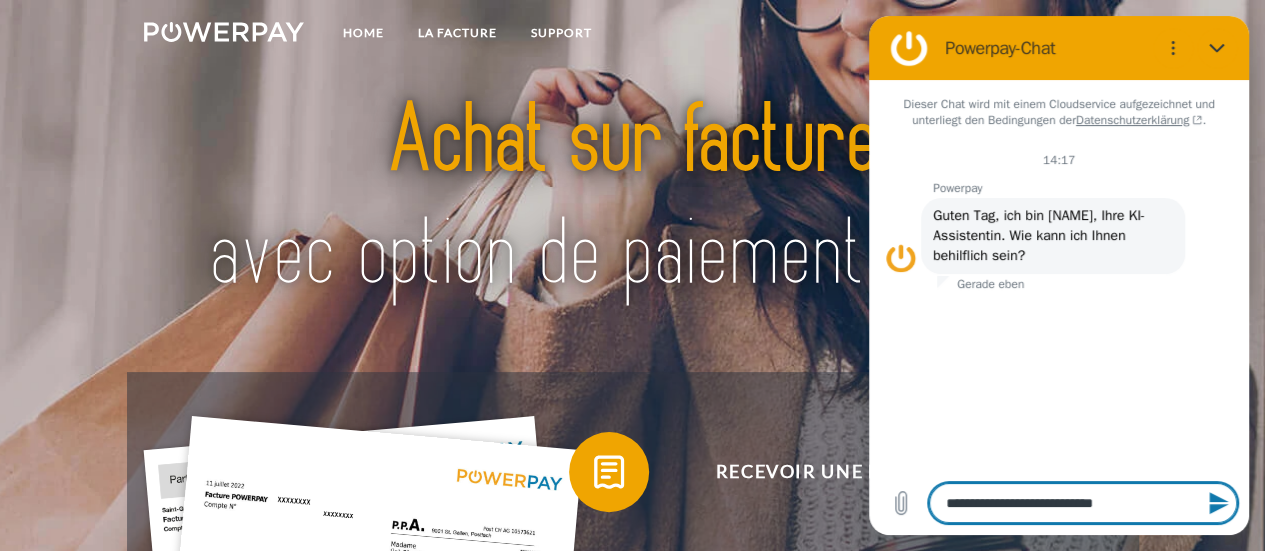 type on "**********" 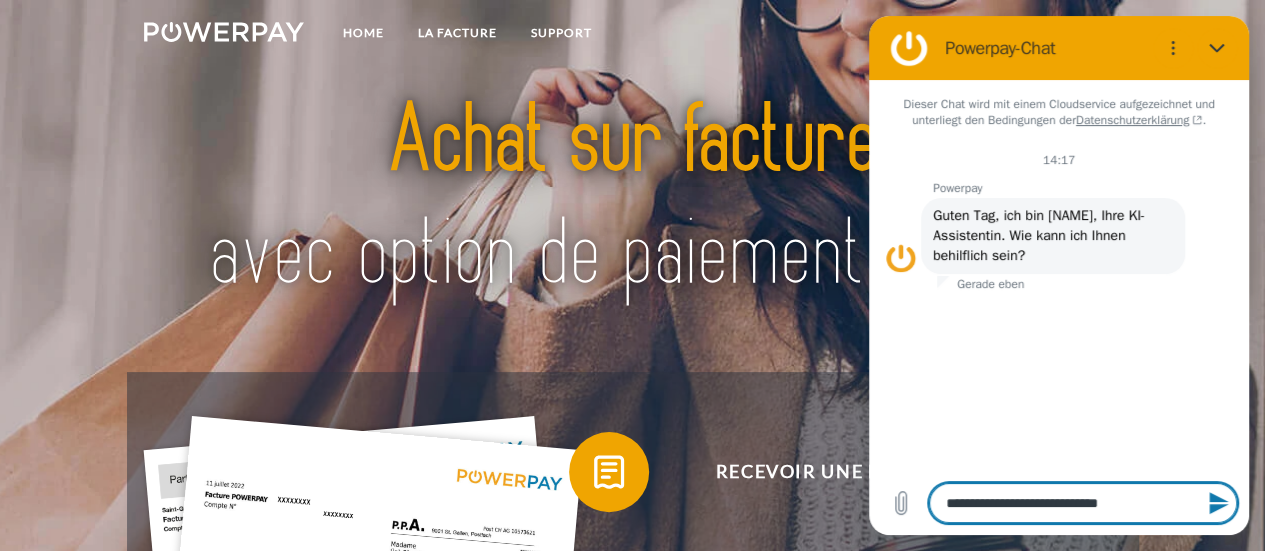 type on "**********" 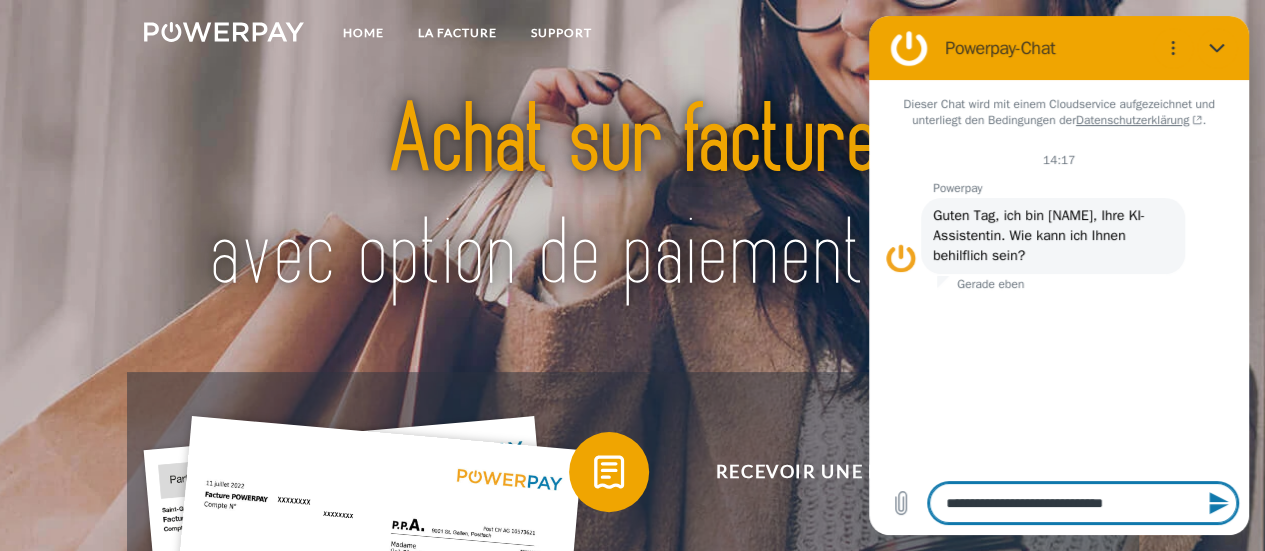 type on "**********" 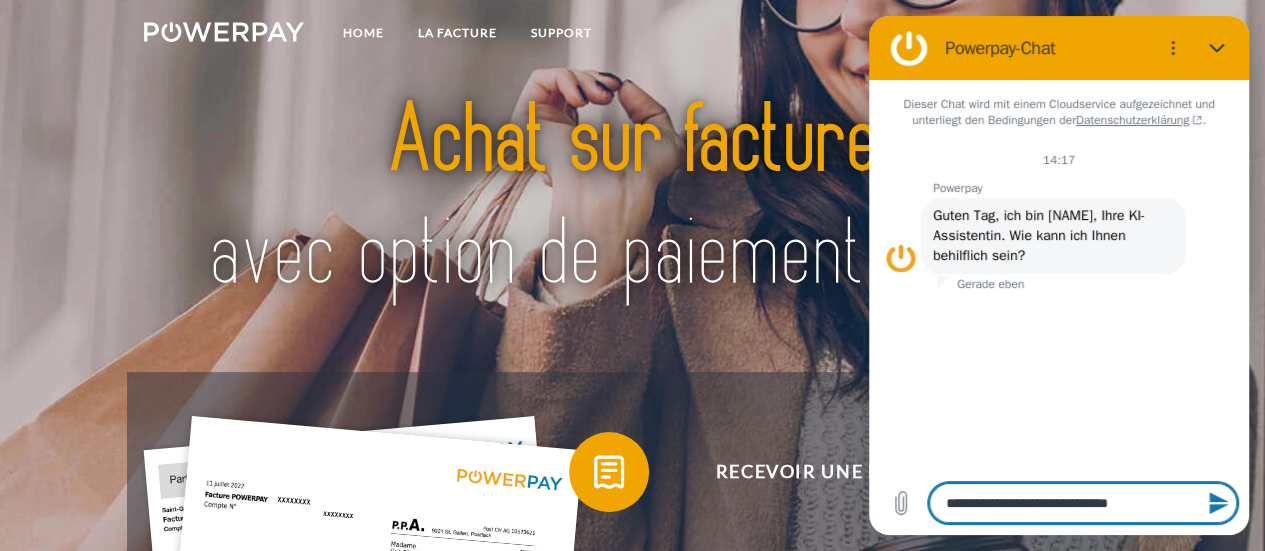 type on "*" 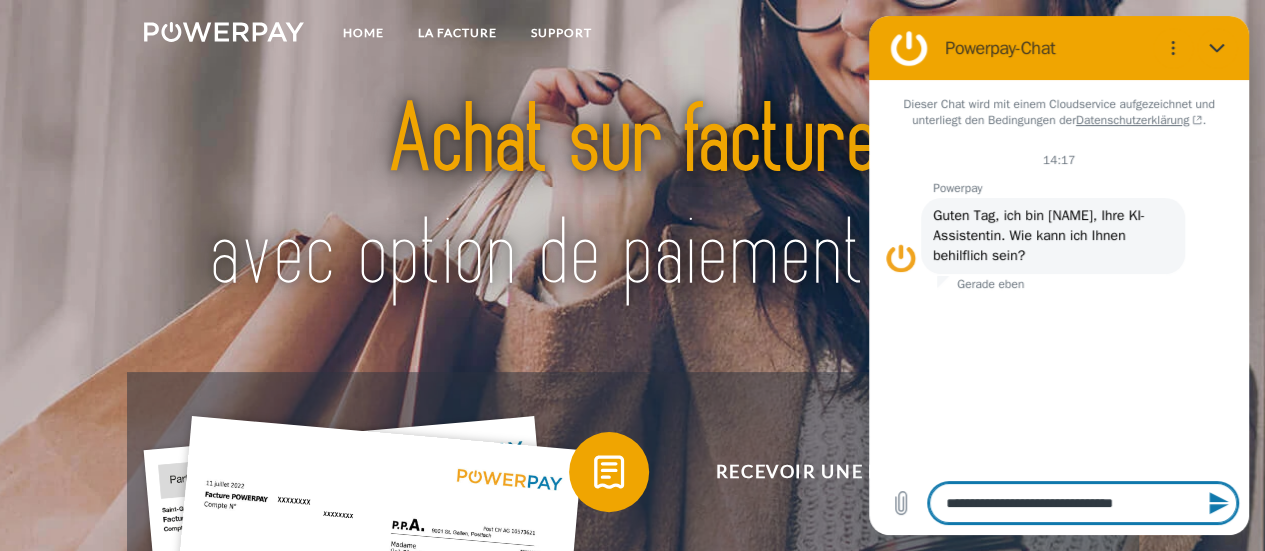 type on "**********" 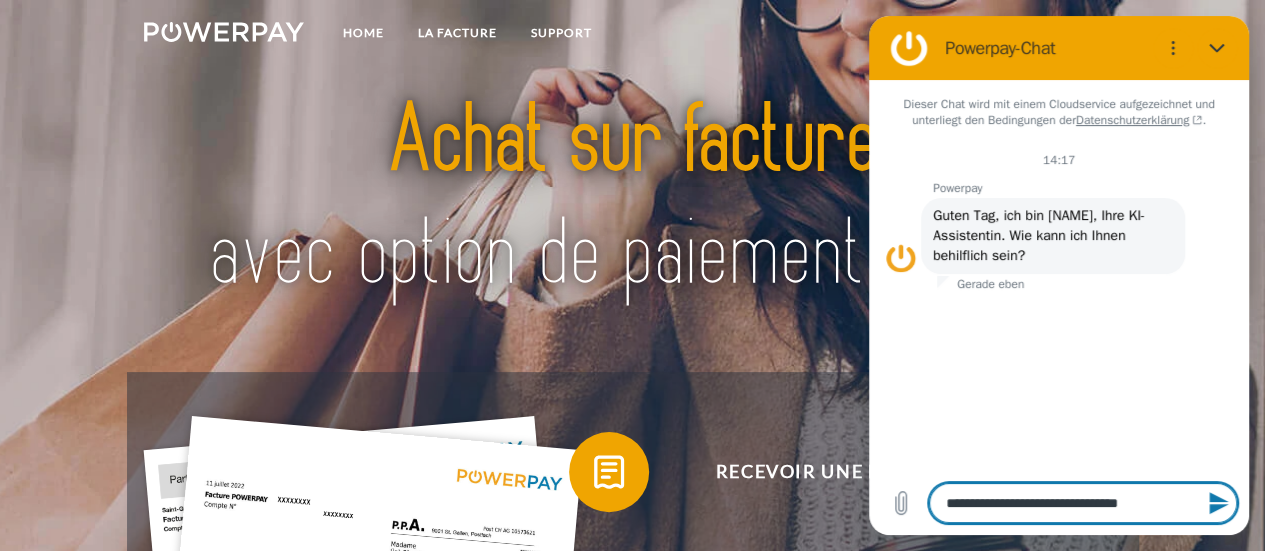 type on "**********" 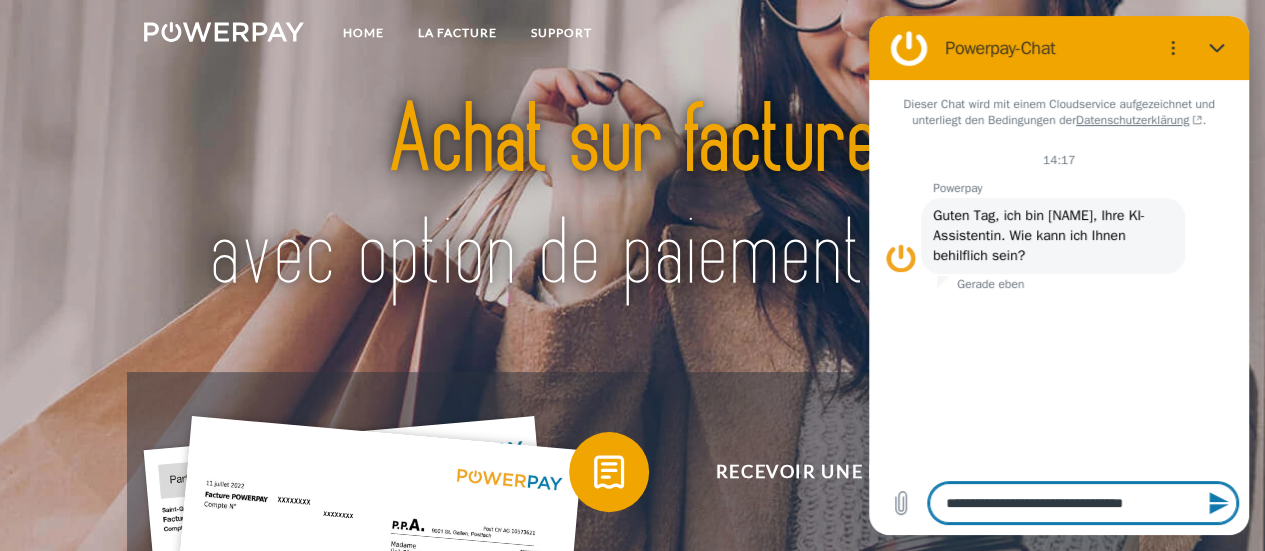 type on "*" 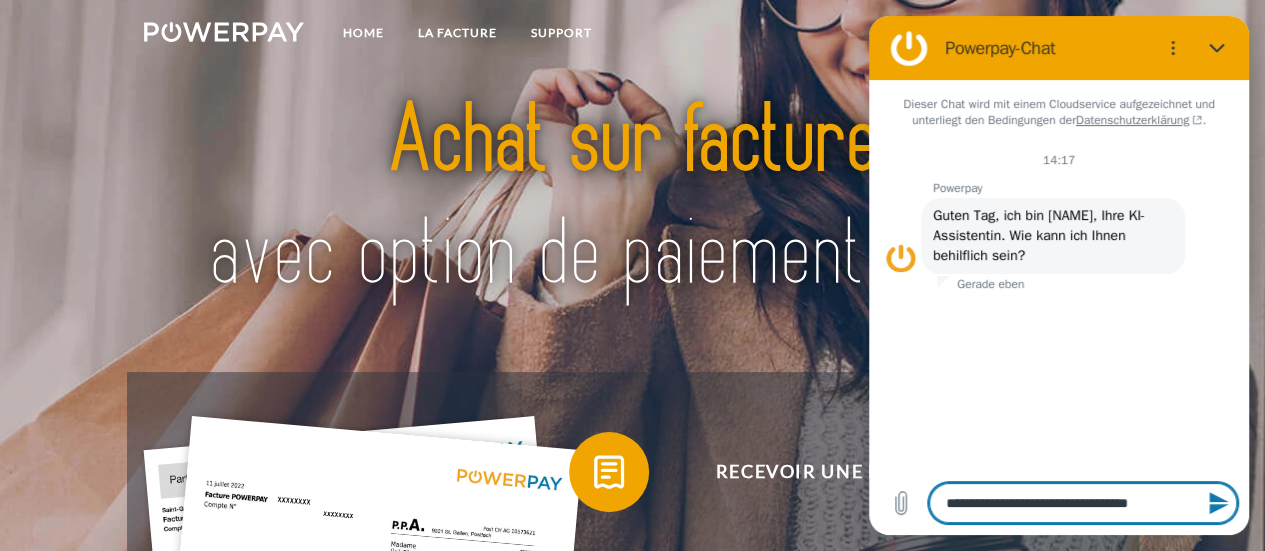 type on "*" 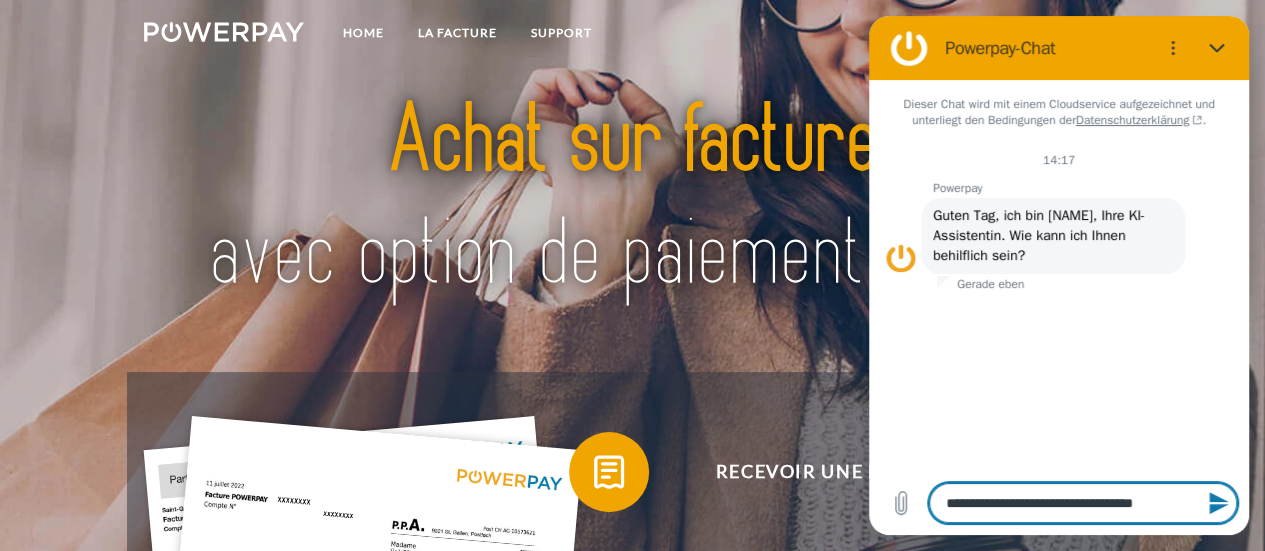 type on "**********" 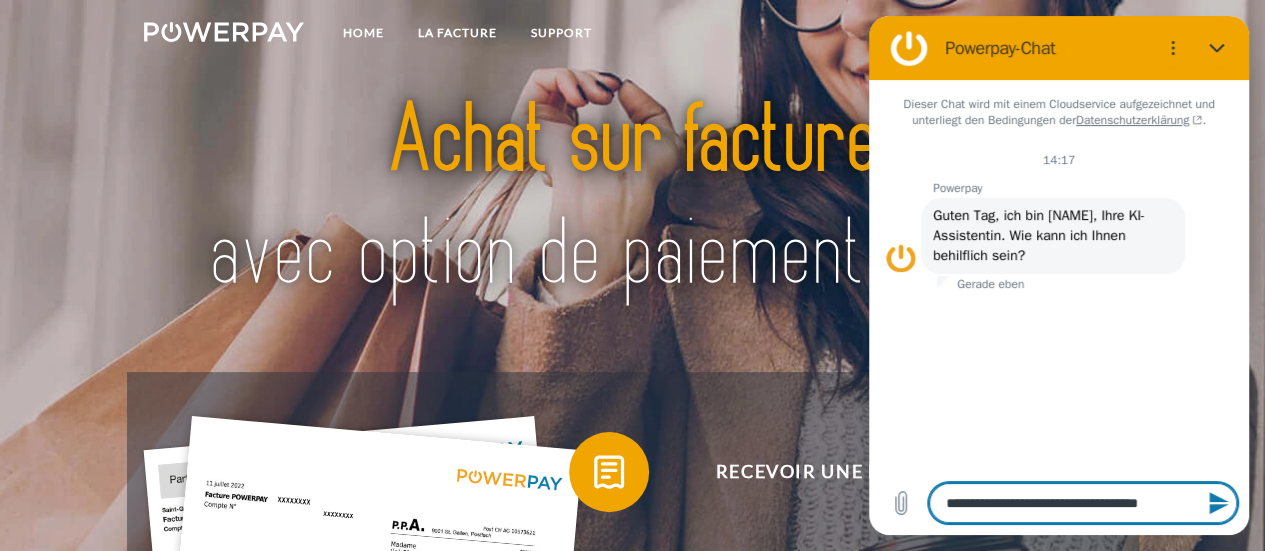 type on "**********" 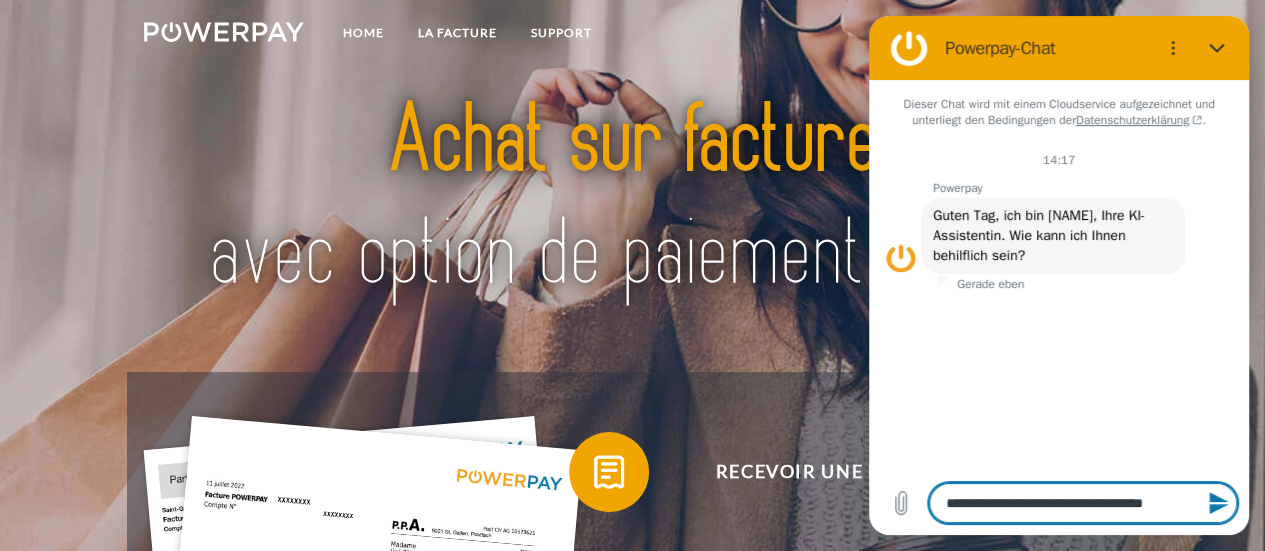 type on "**********" 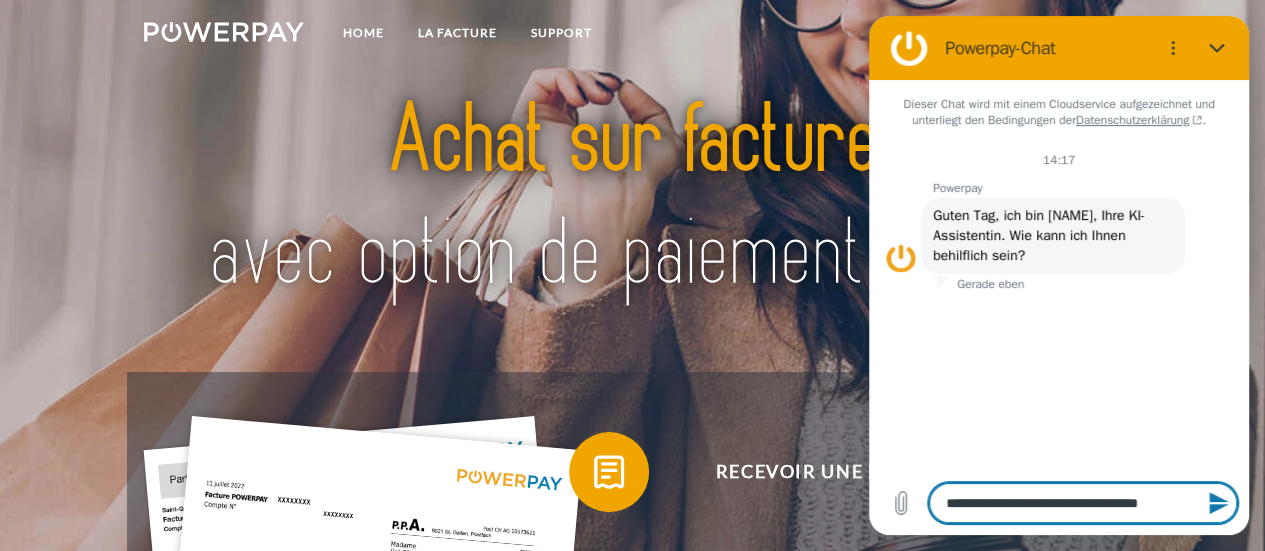type on "**********" 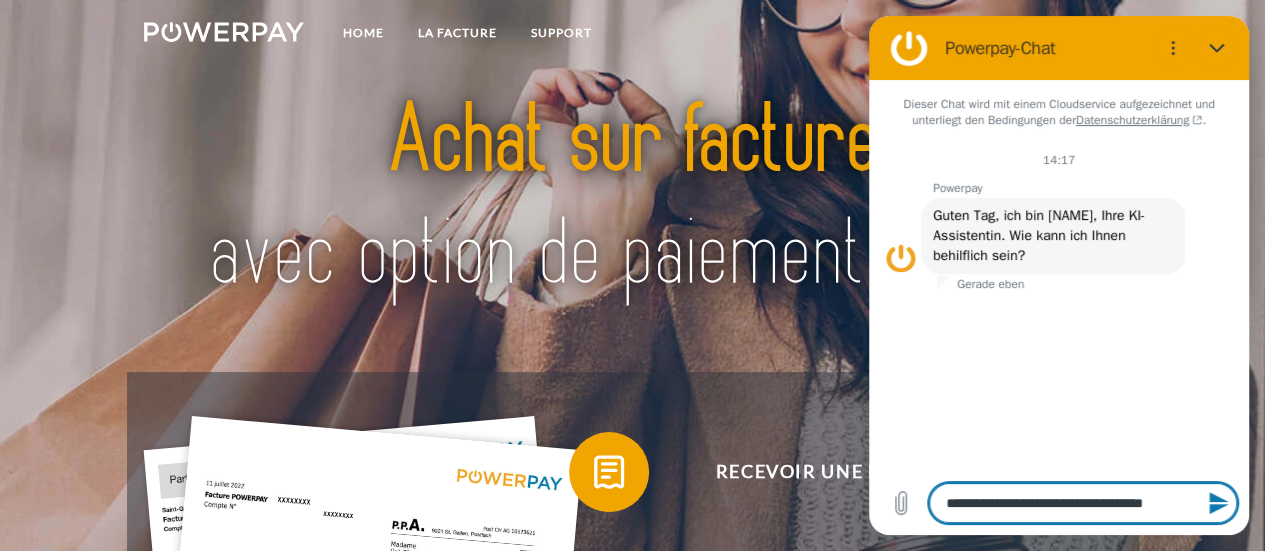 type on "**********" 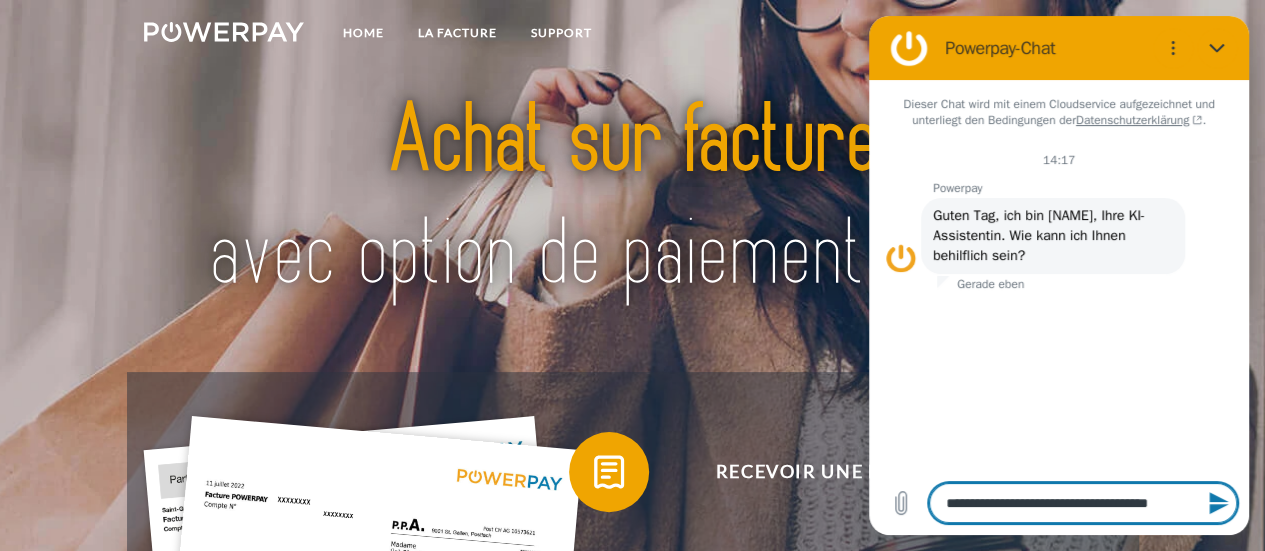 type on "**********" 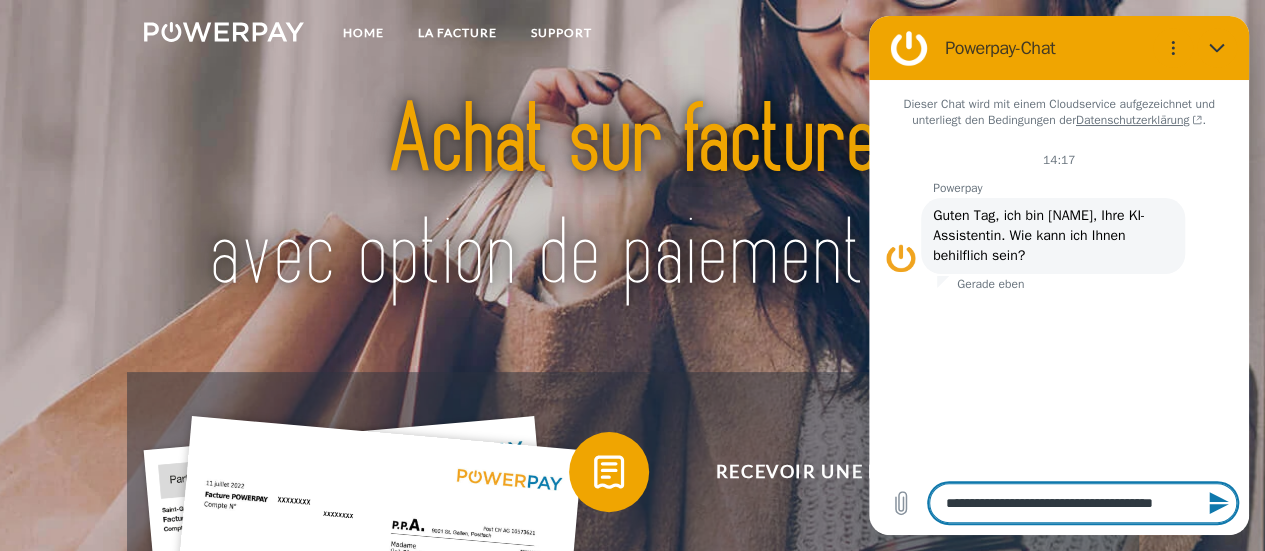 type 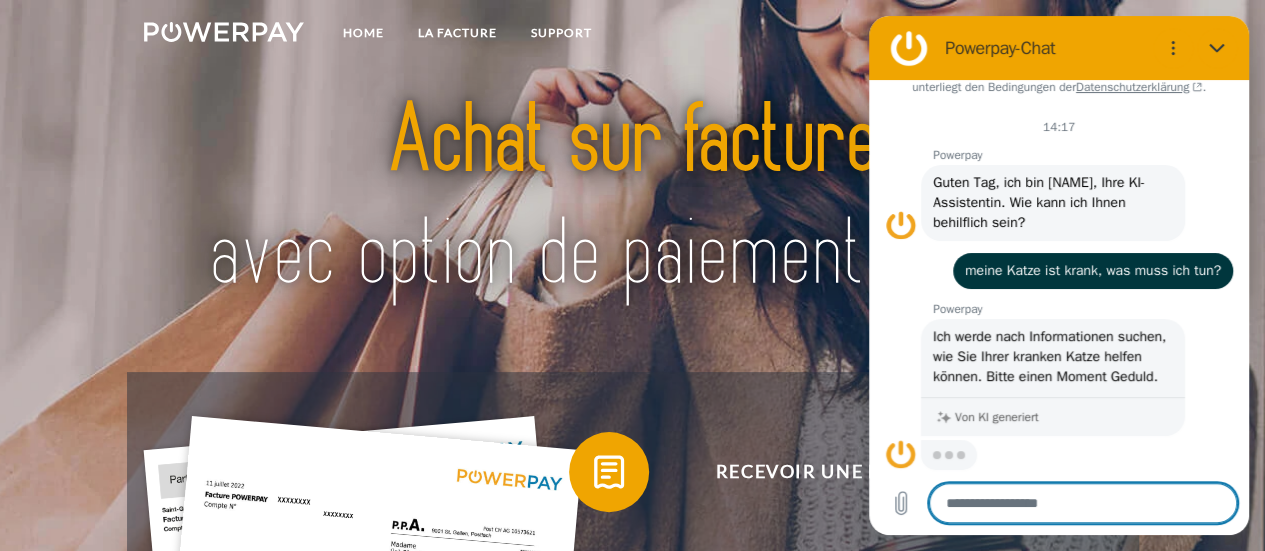 scroll, scrollTop: 70, scrollLeft: 0, axis: vertical 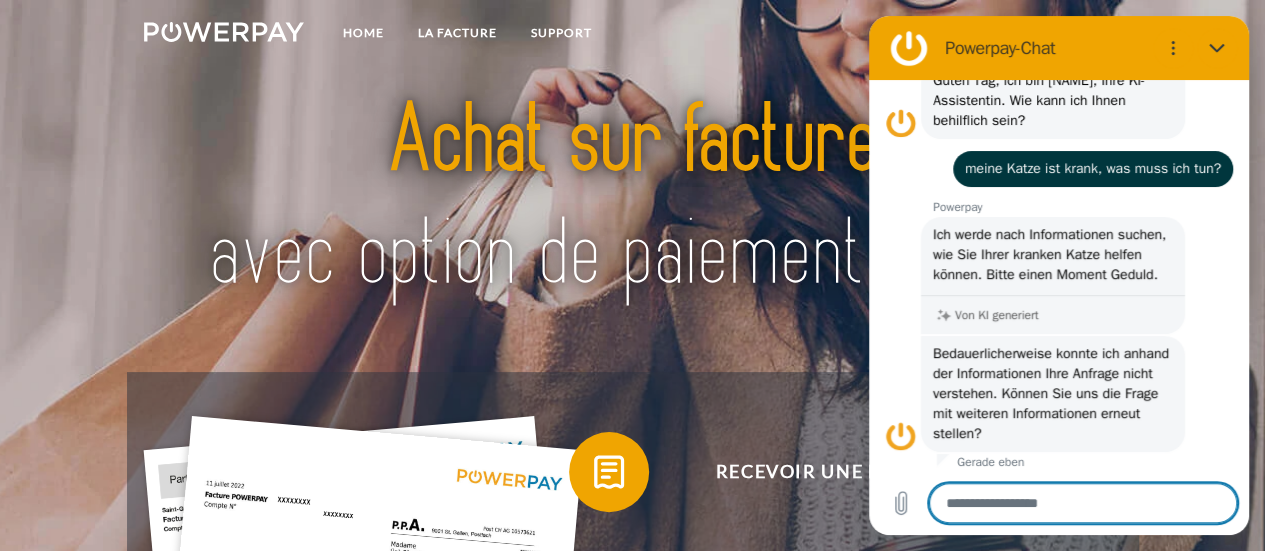 type on "*" 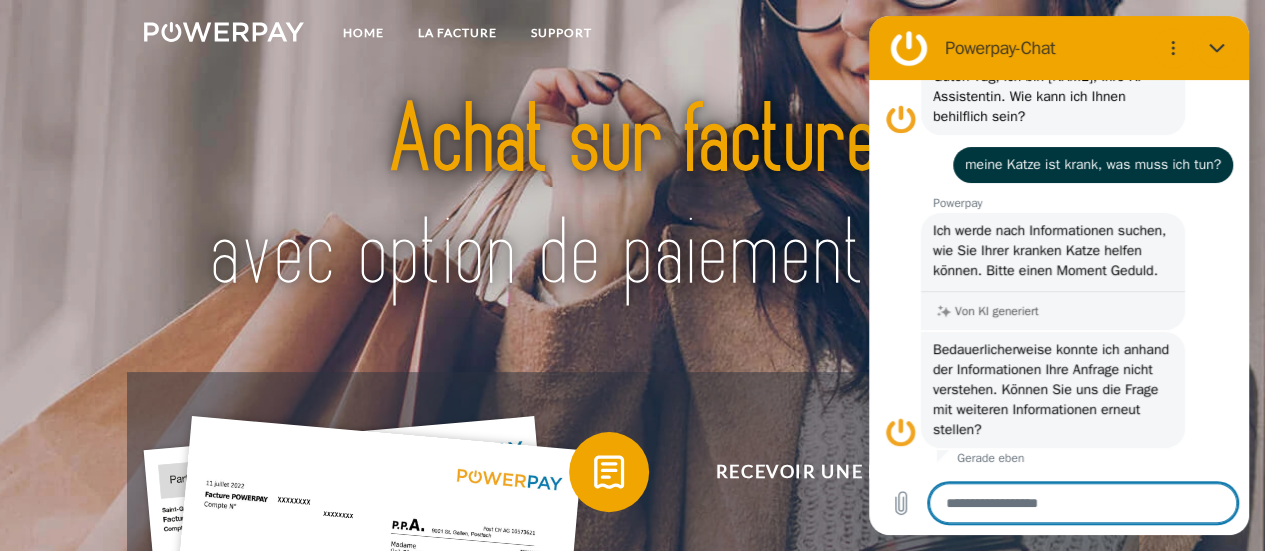 scroll, scrollTop: 178, scrollLeft: 0, axis: vertical 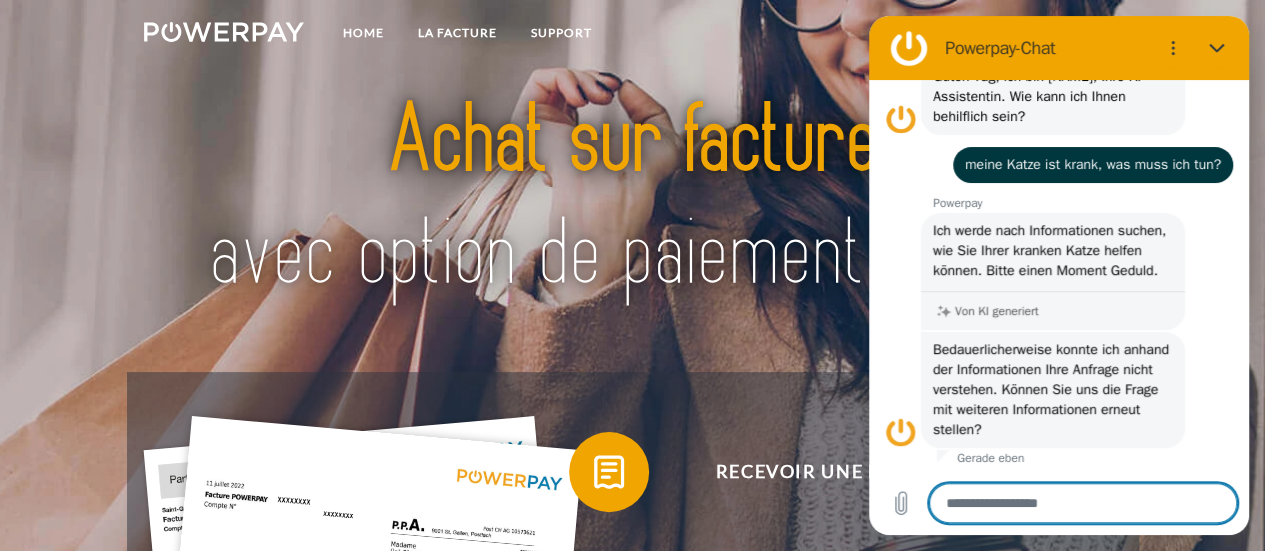 type on "*" 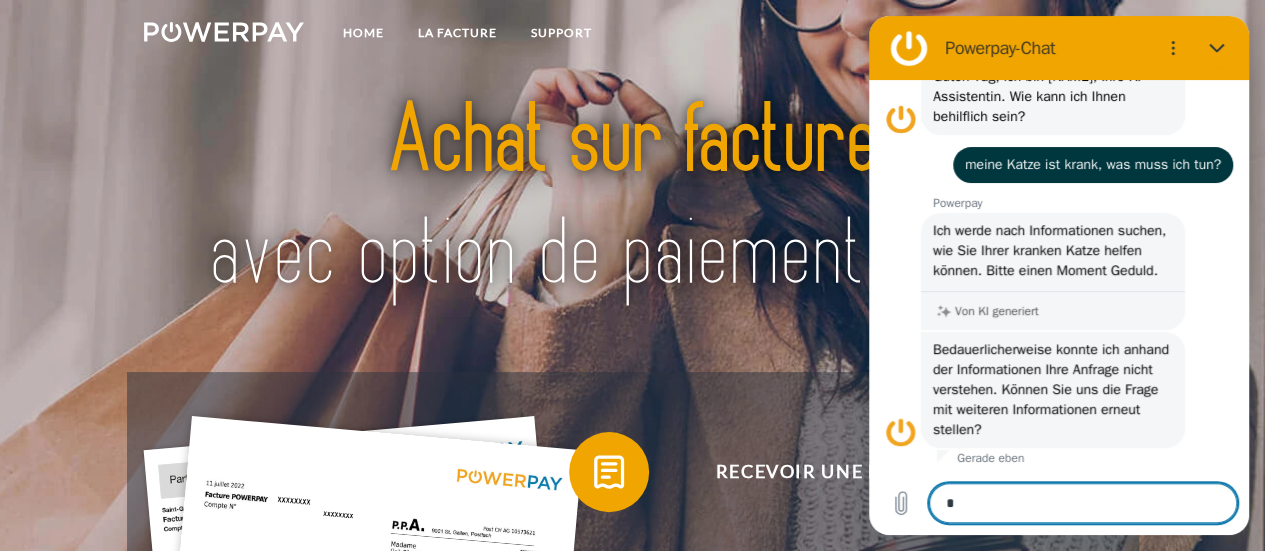 type on "*" 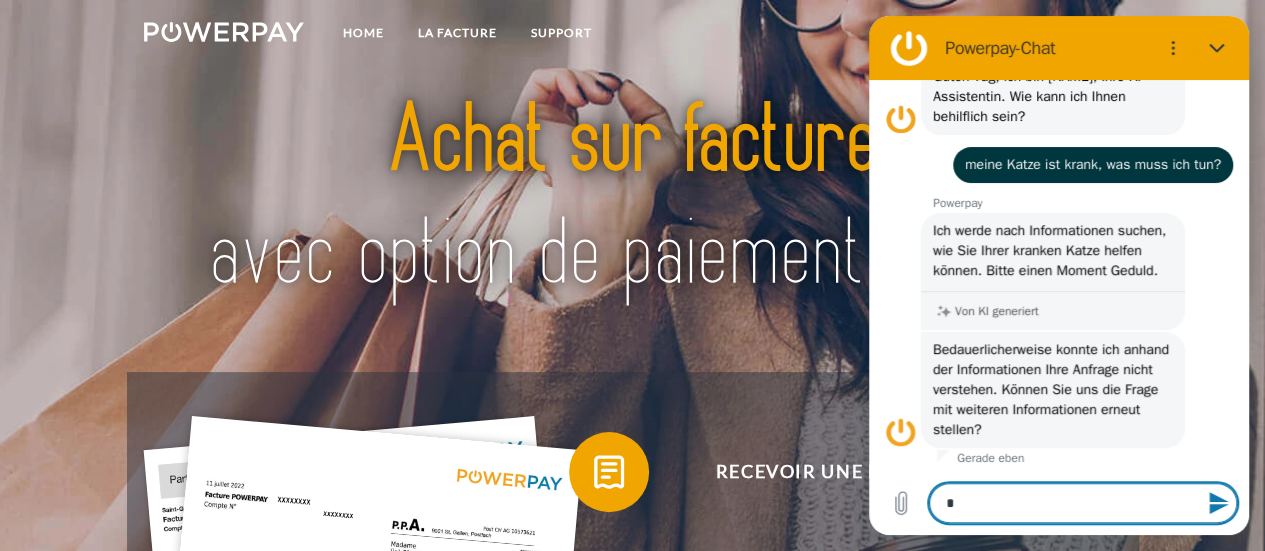 type on "**" 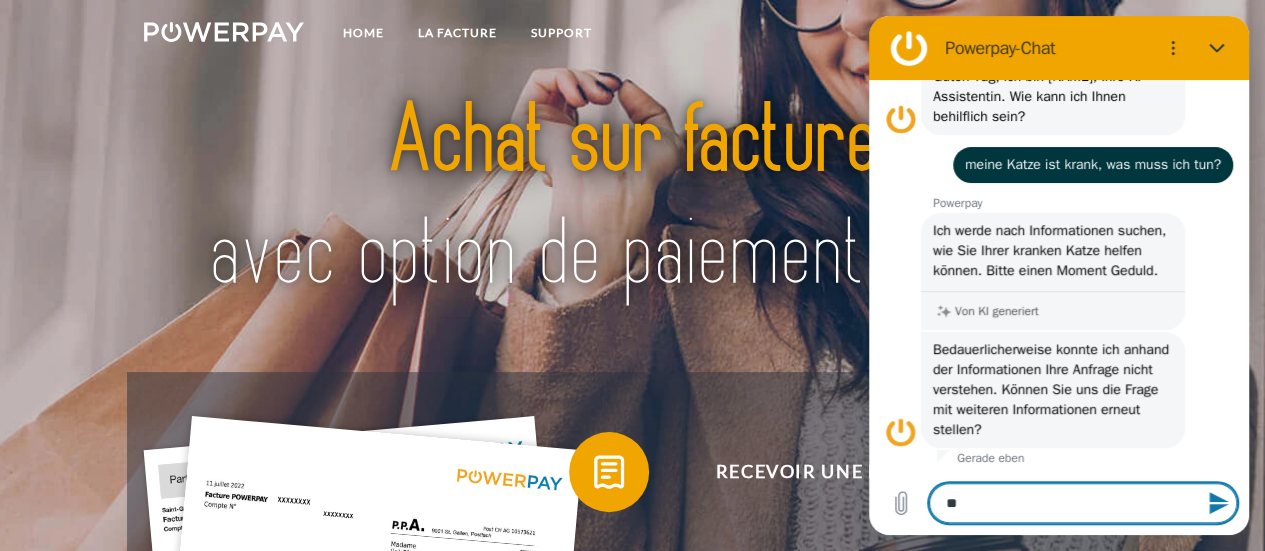 type on "***" 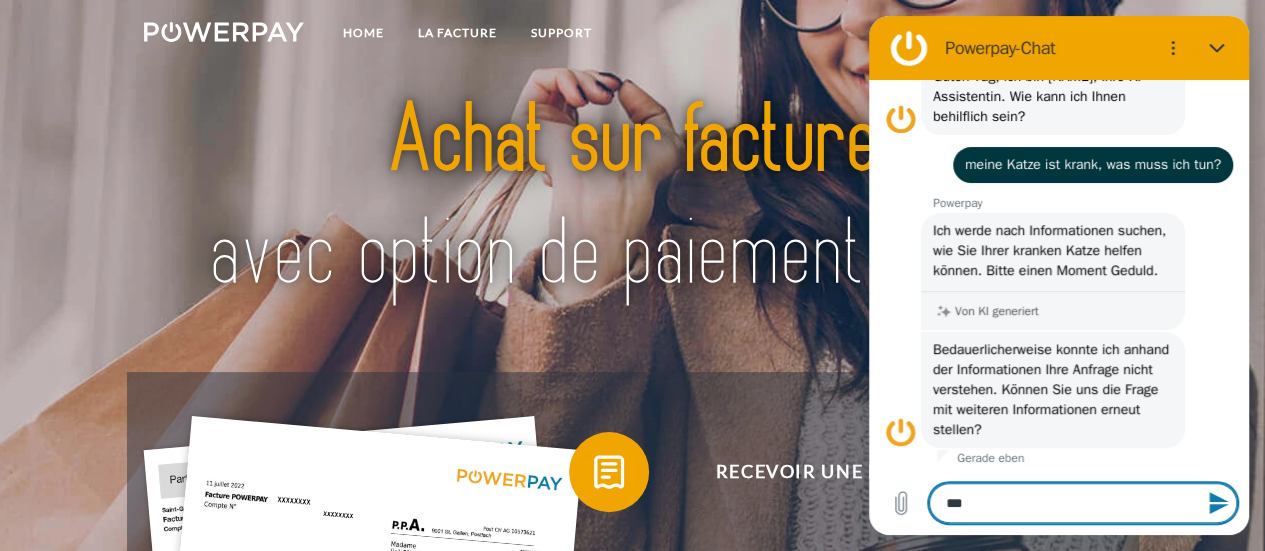 type on "****" 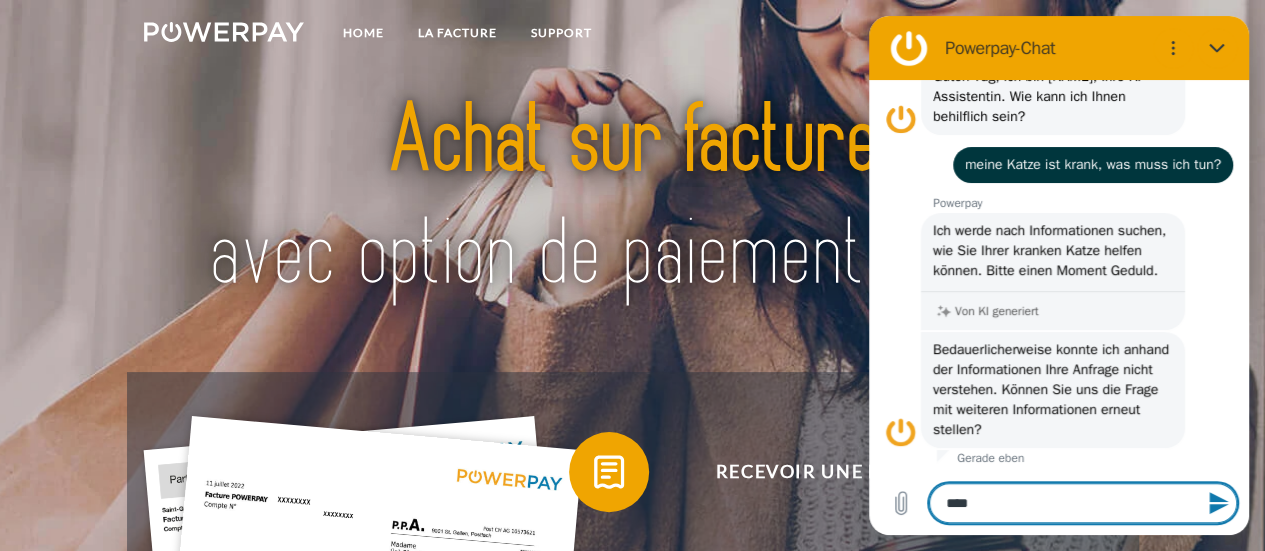 type on "*****" 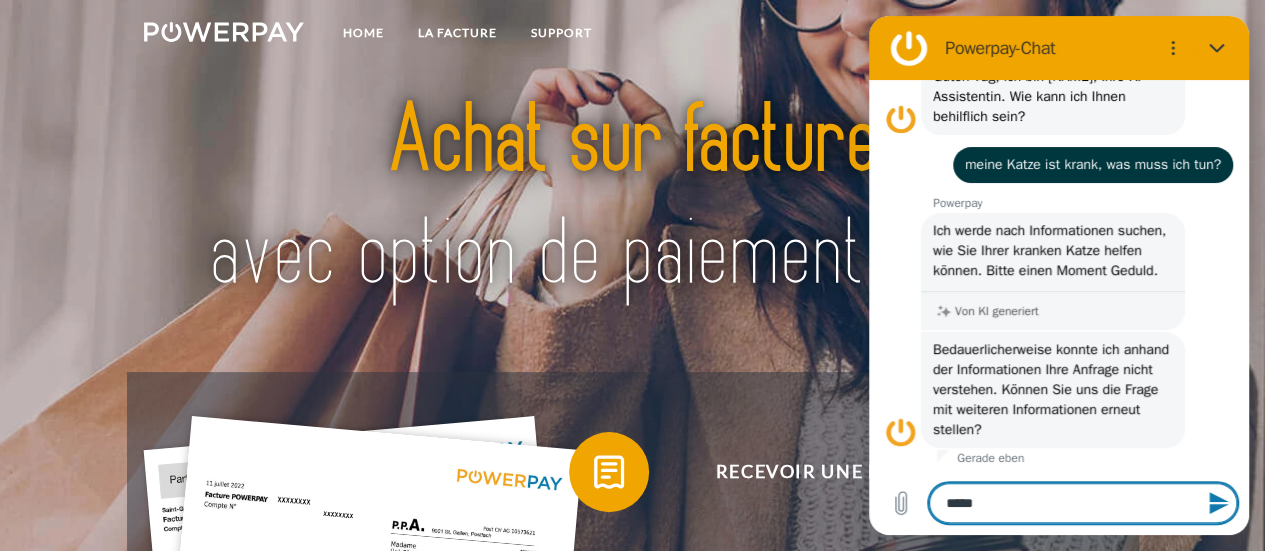 type on "******" 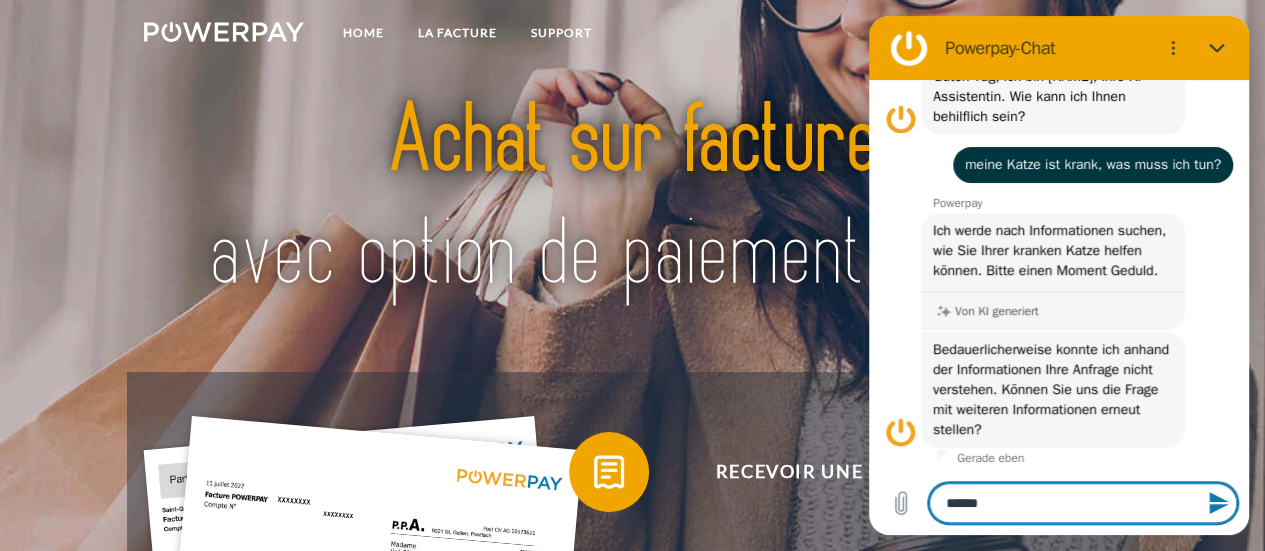 type on "******" 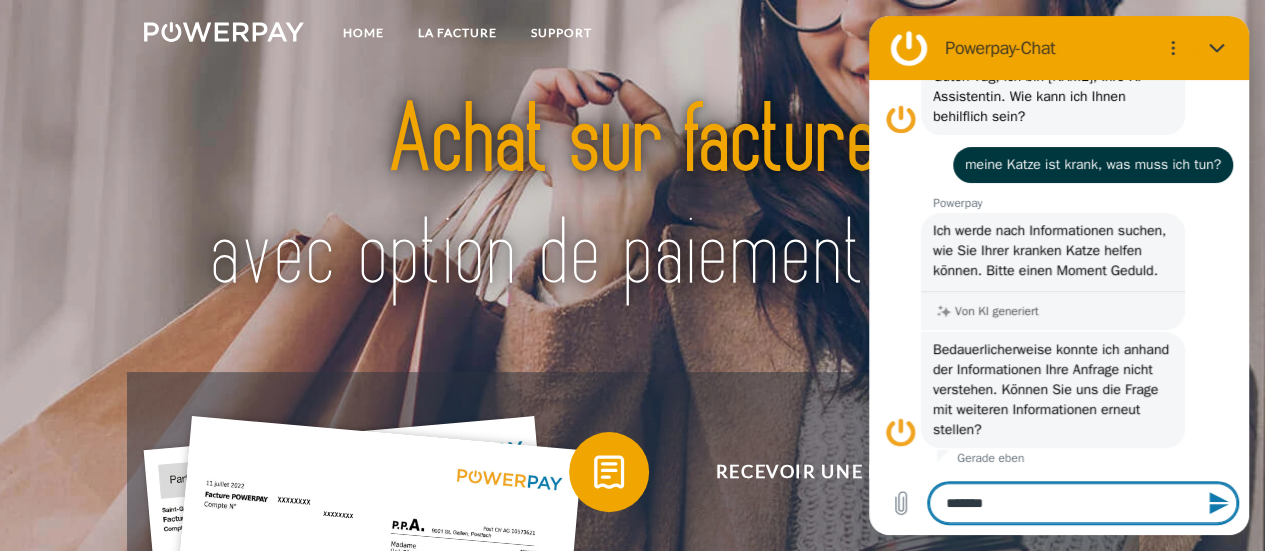 type on "*" 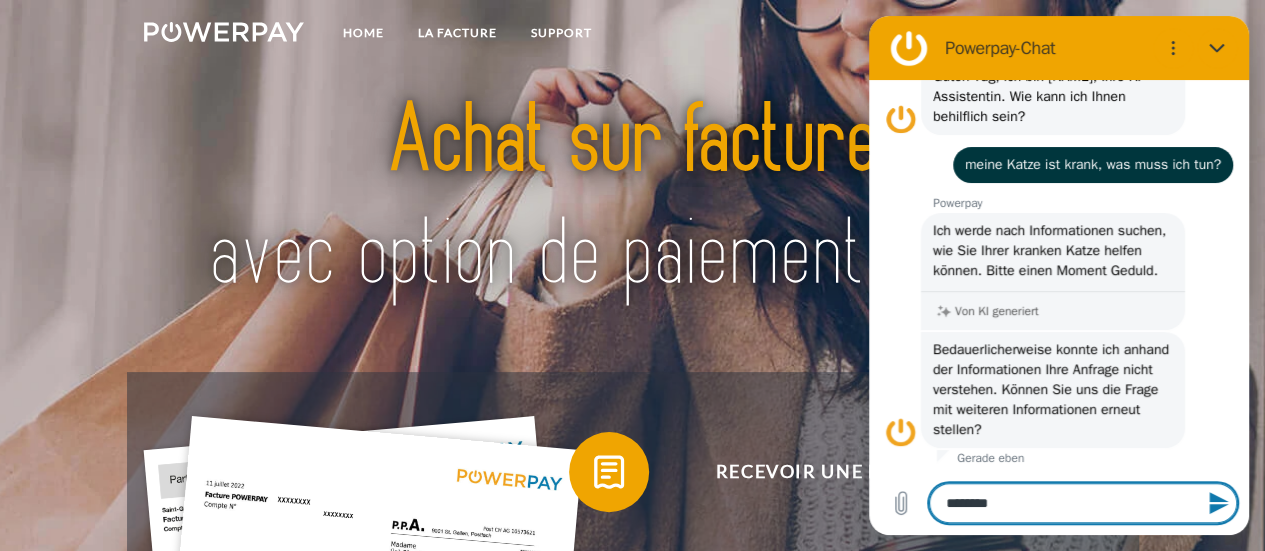 type on "*********" 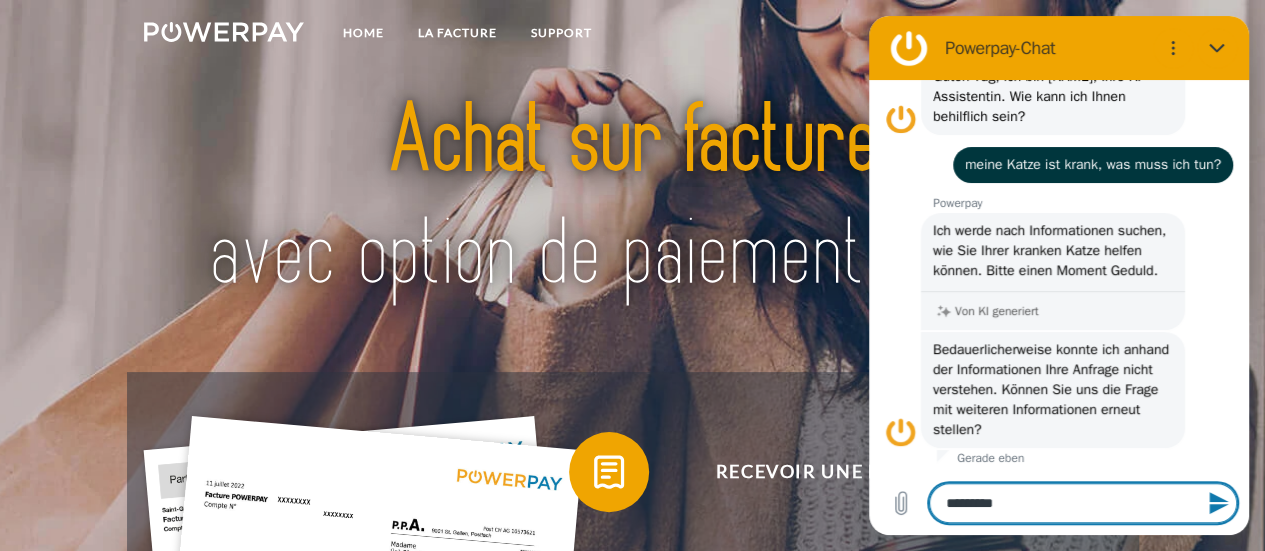 type on "*********" 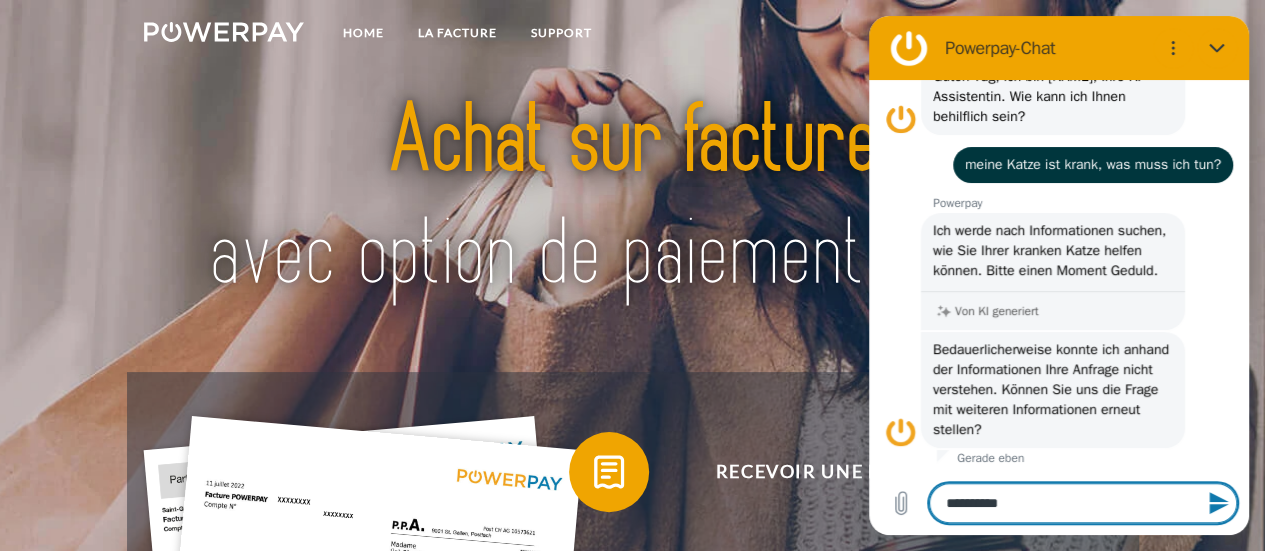 type on "**********" 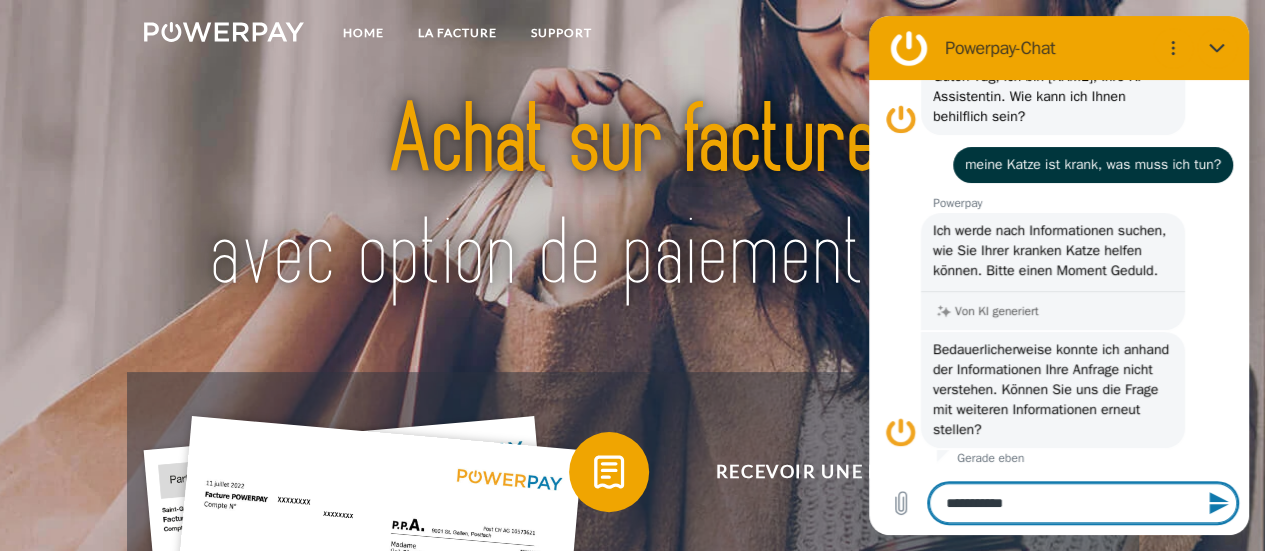 type on "**********" 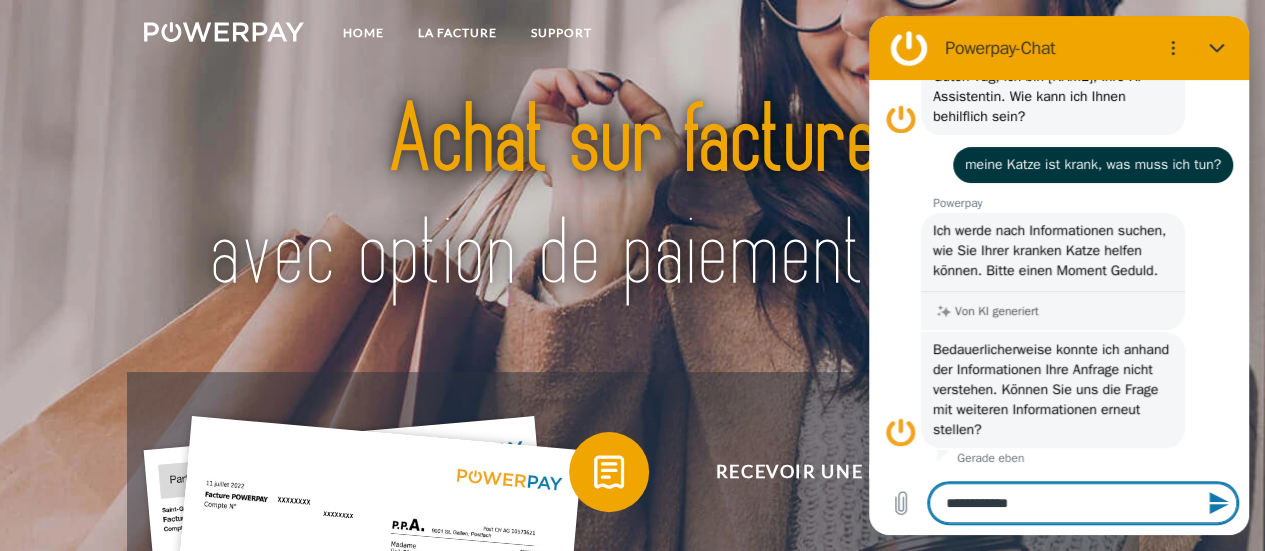type on "**********" 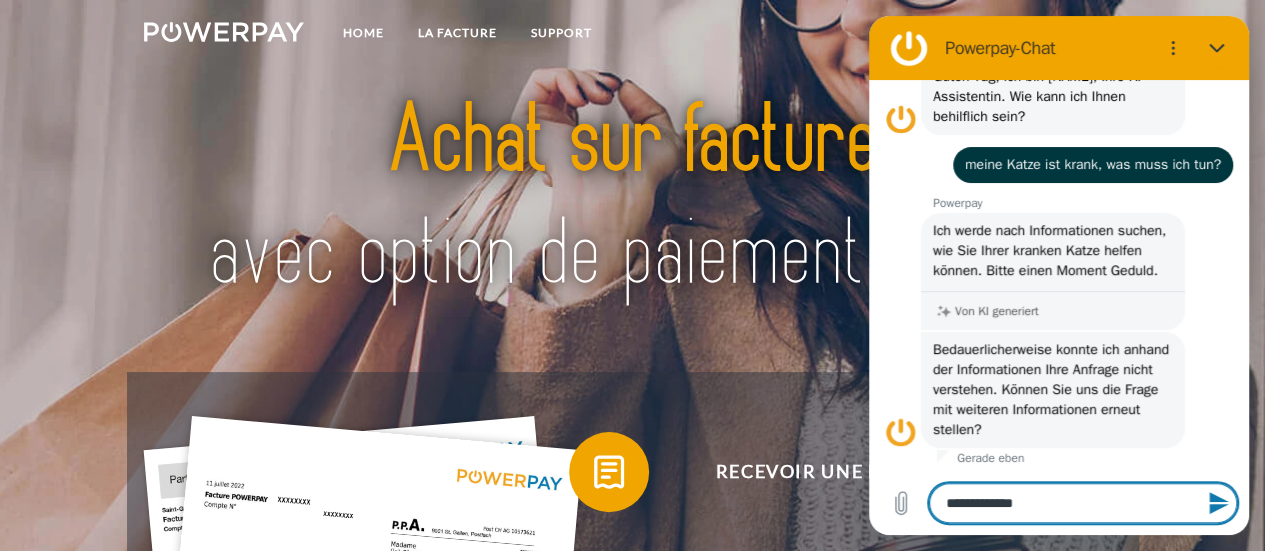 type on "**********" 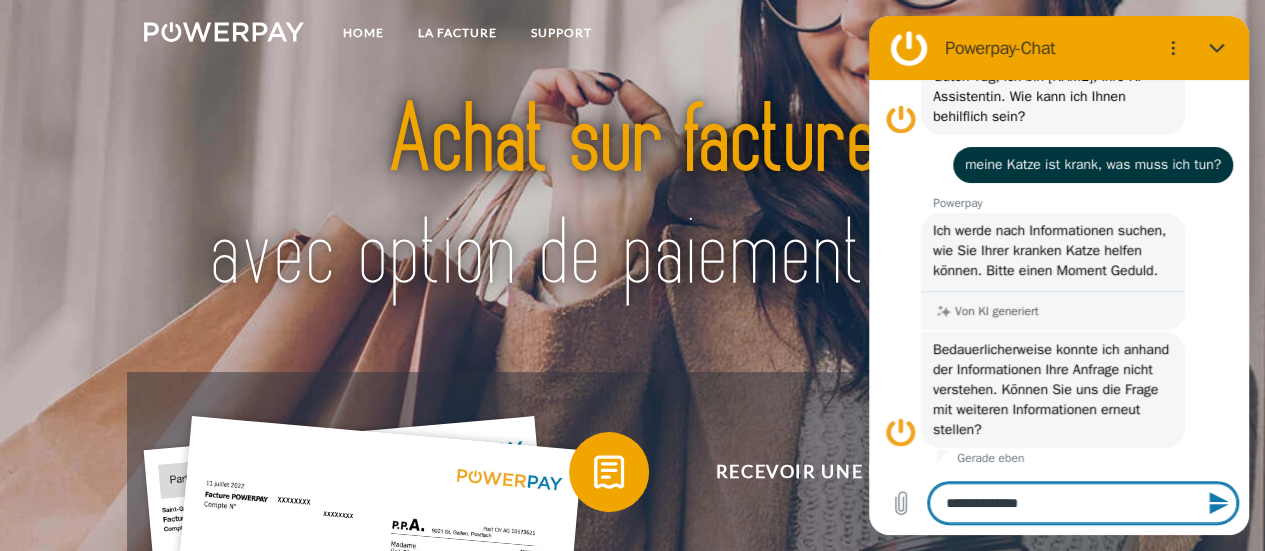 type on "**********" 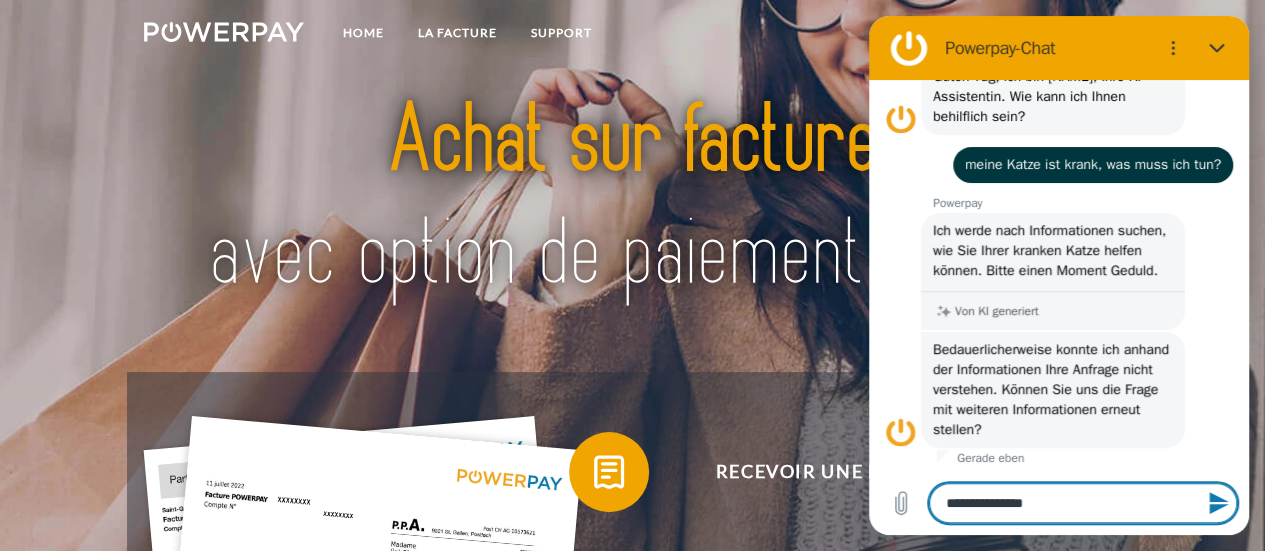 type on "**********" 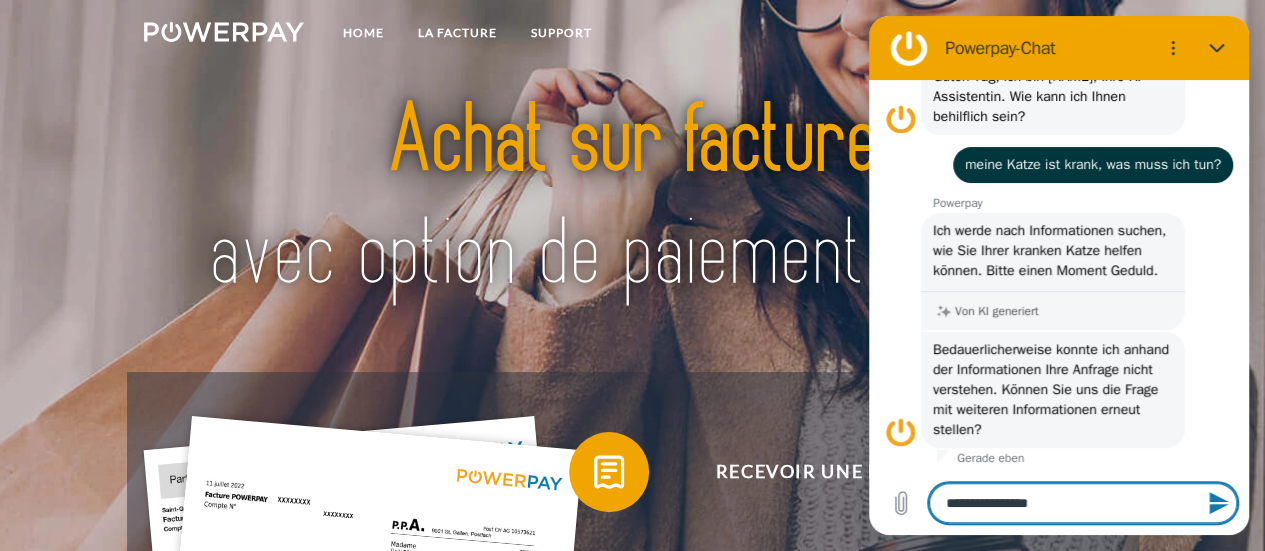 type on "**********" 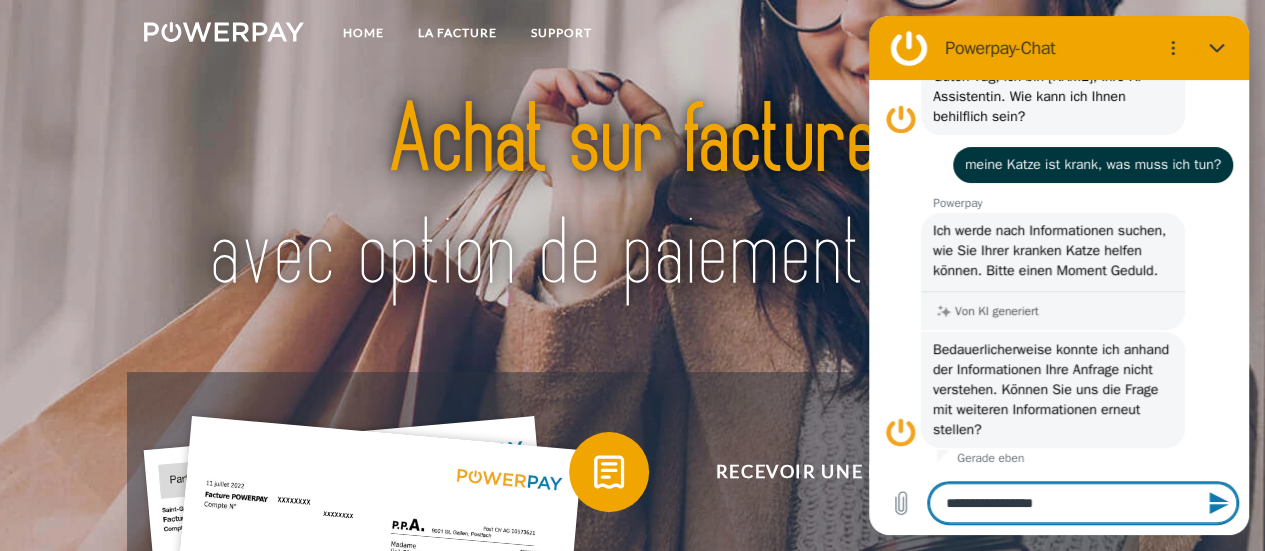 type on "**********" 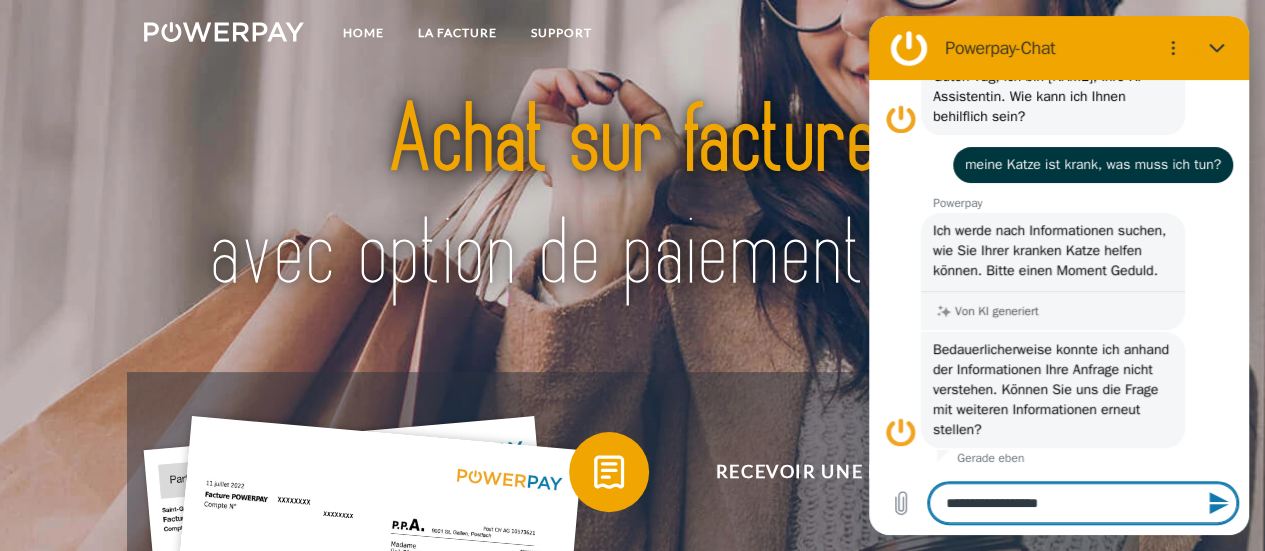 type on "**********" 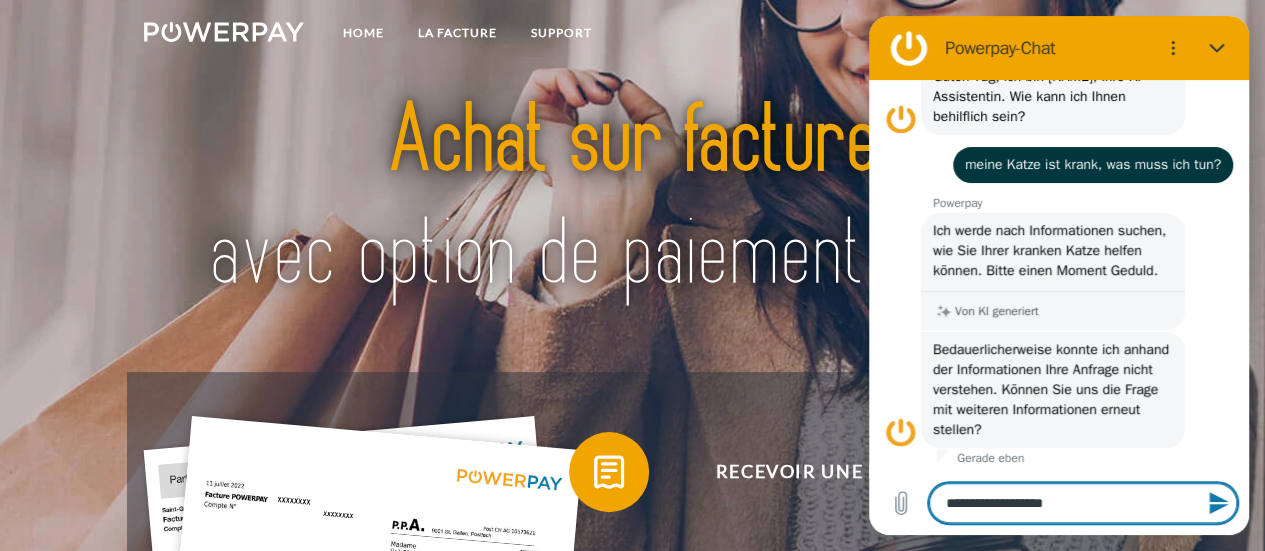 type on "*" 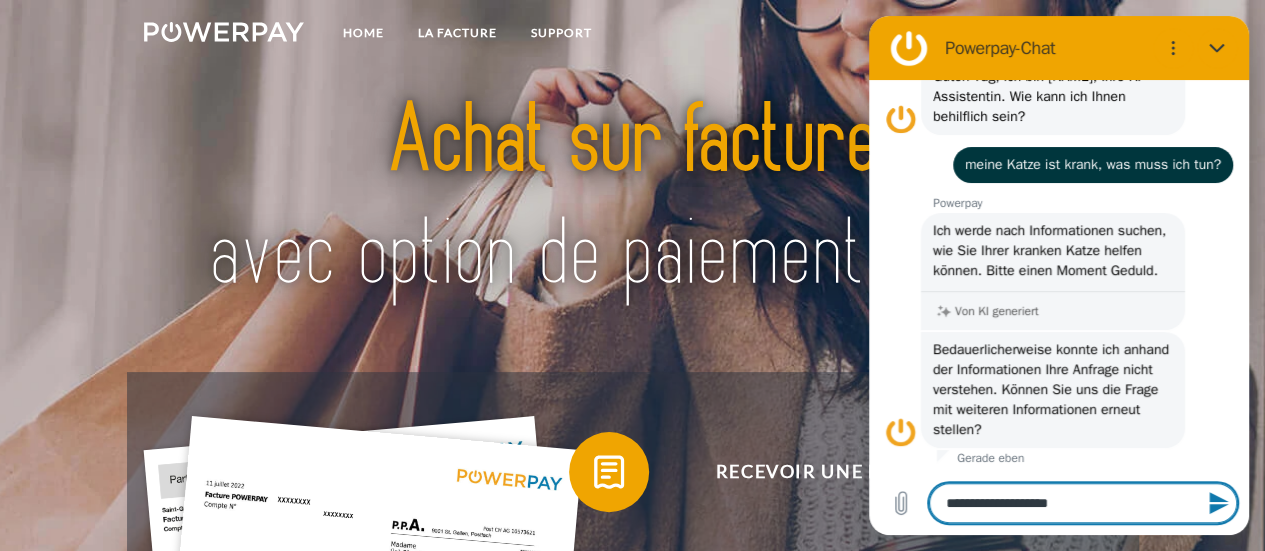 type on "**********" 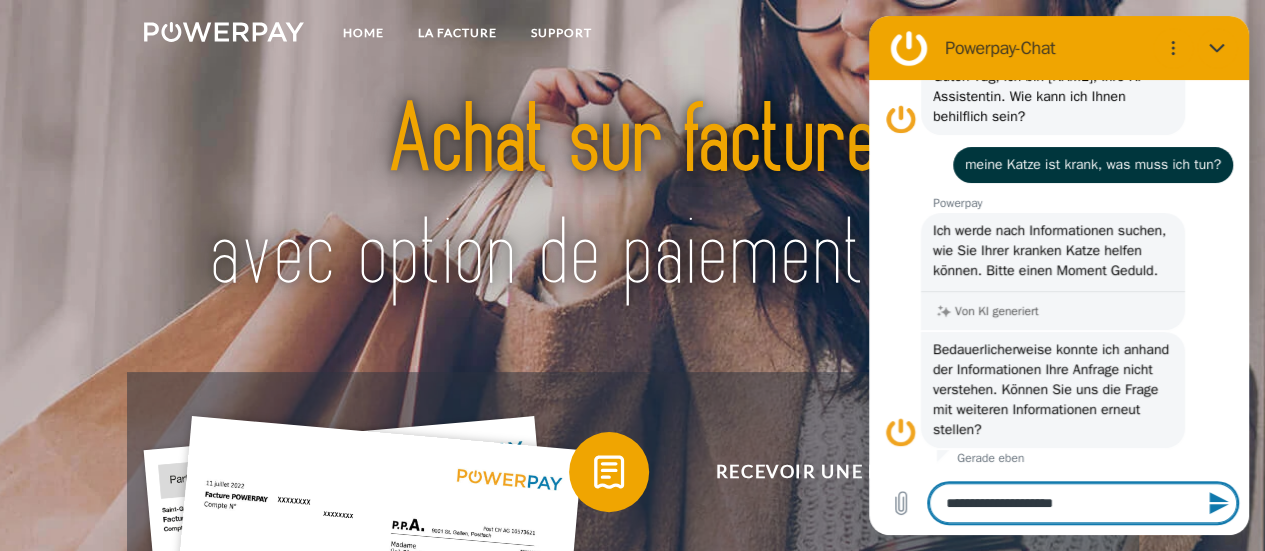type on "**********" 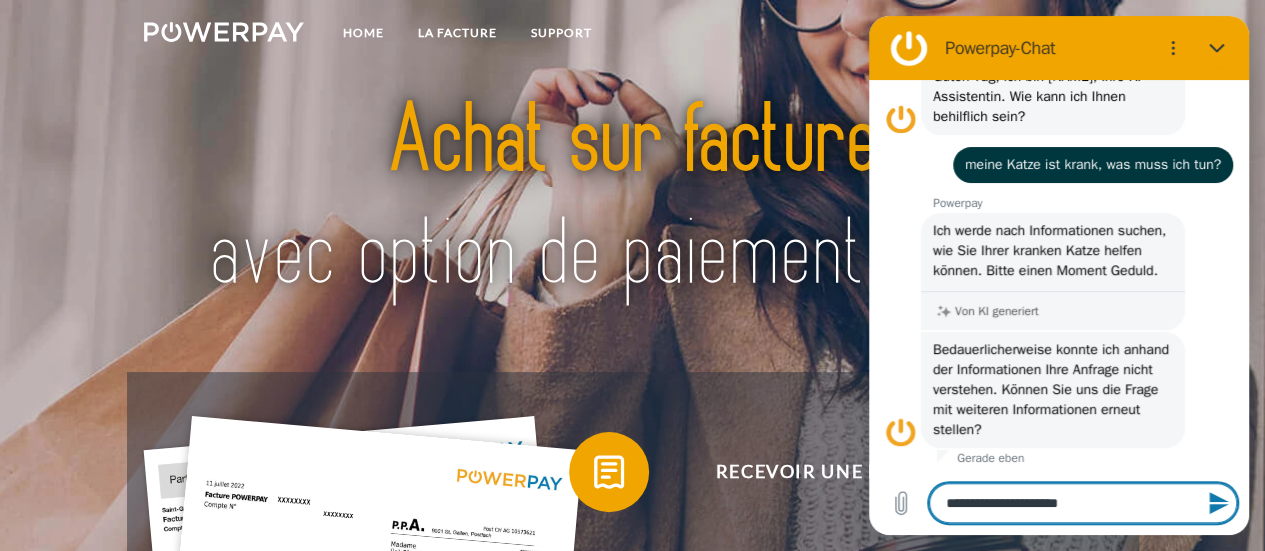 type on "**********" 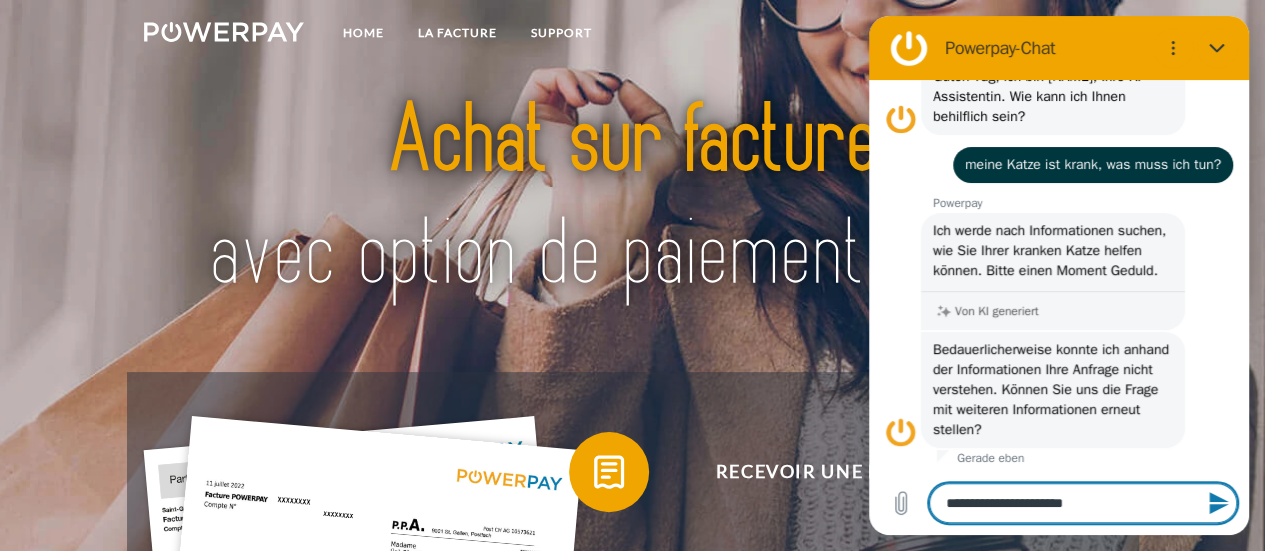 type on "**********" 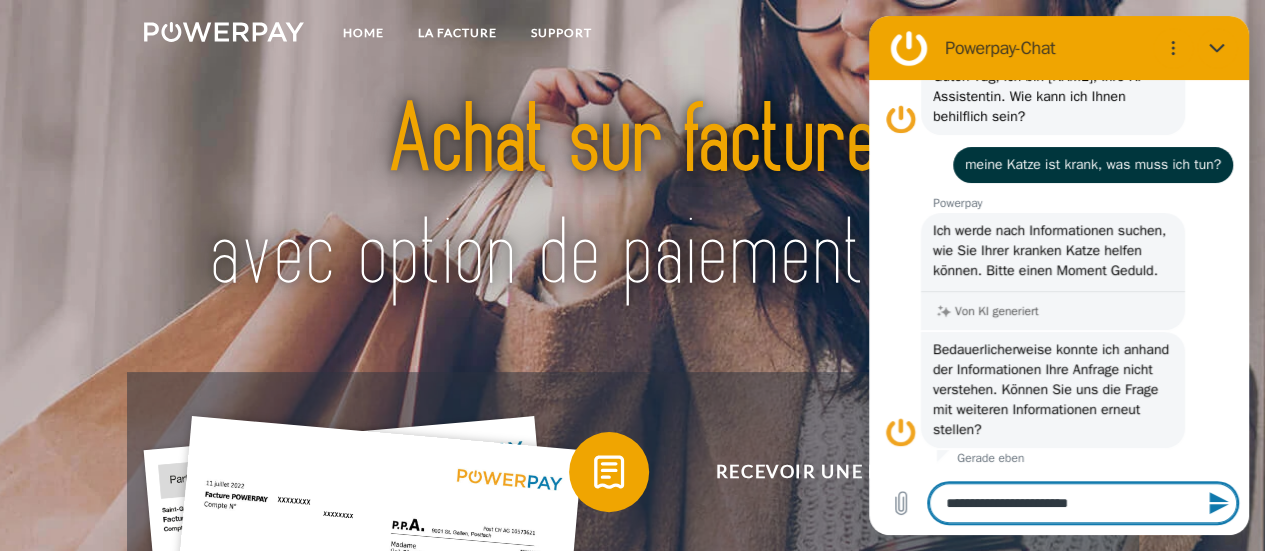 type on "**********" 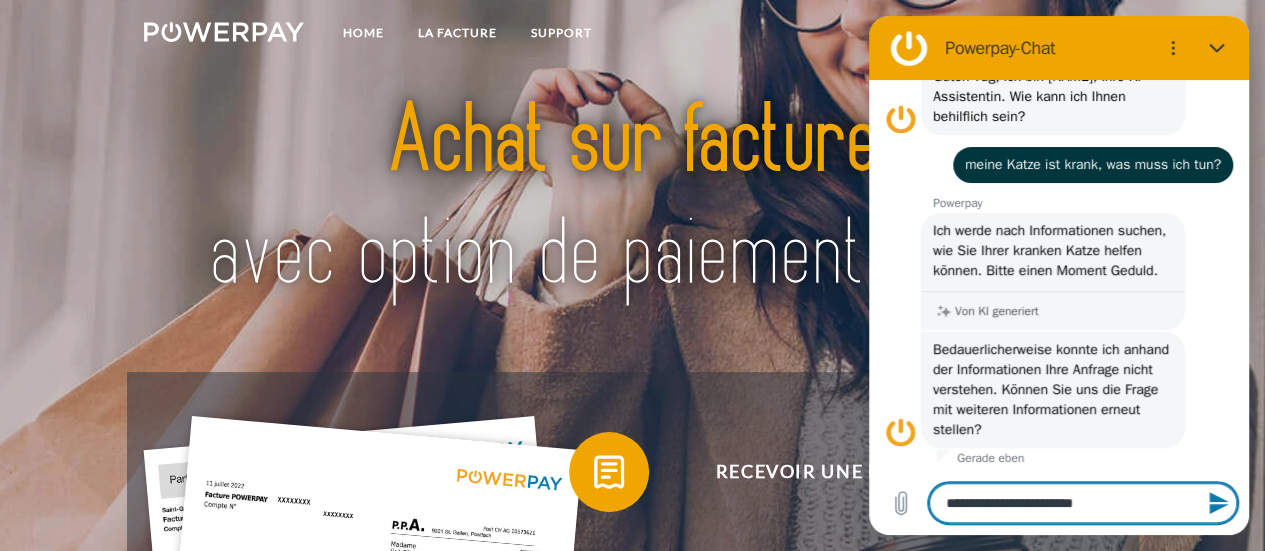 type on "**********" 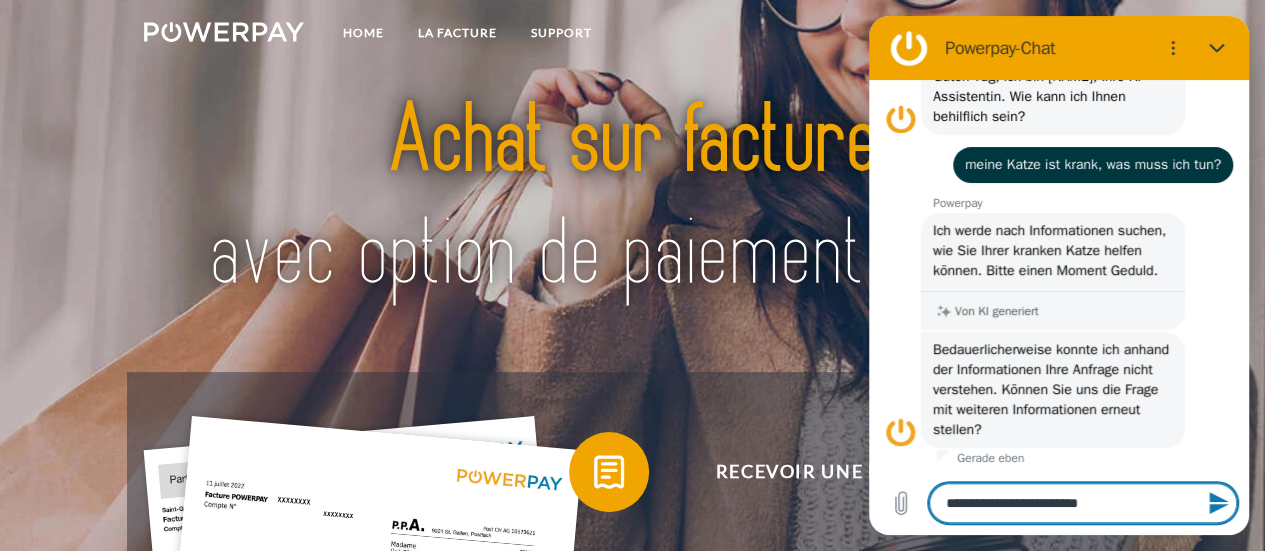 type on "**********" 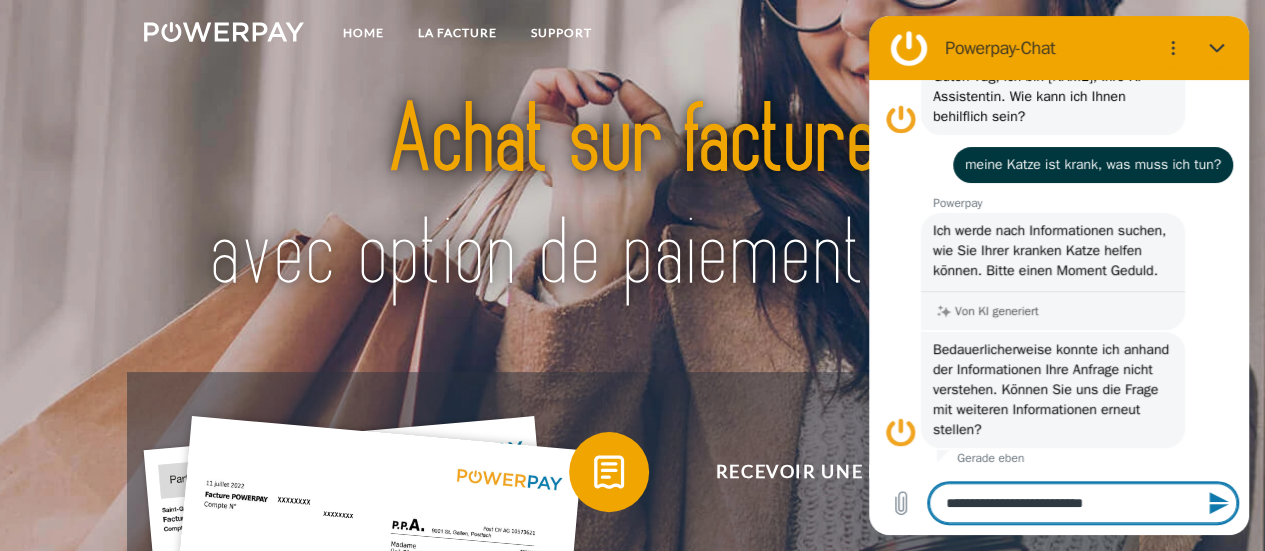 type on "**********" 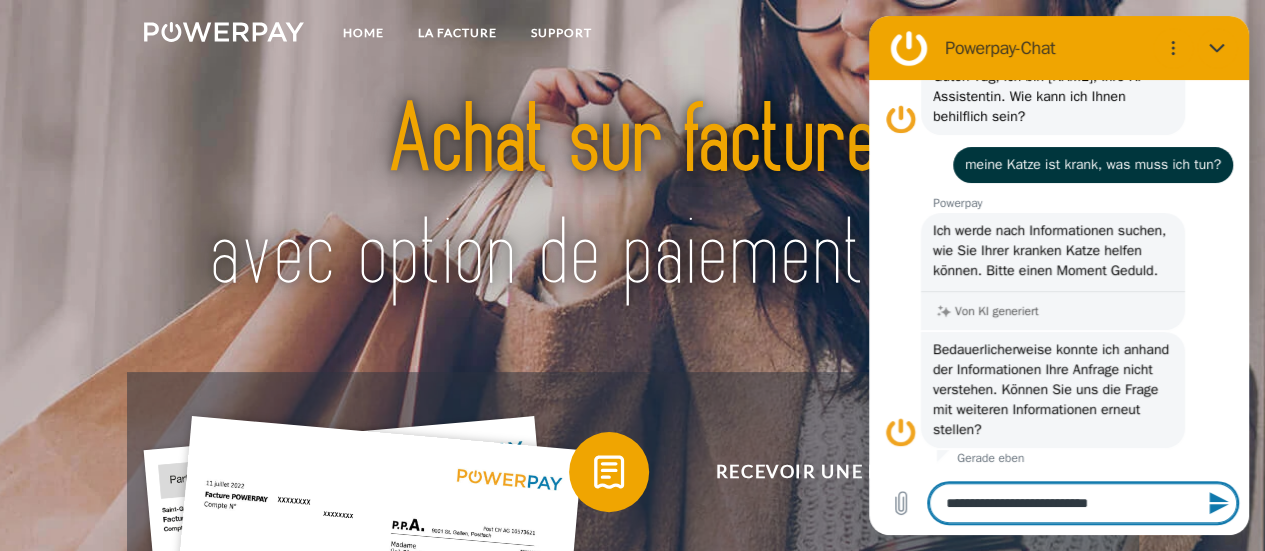 type on "**********" 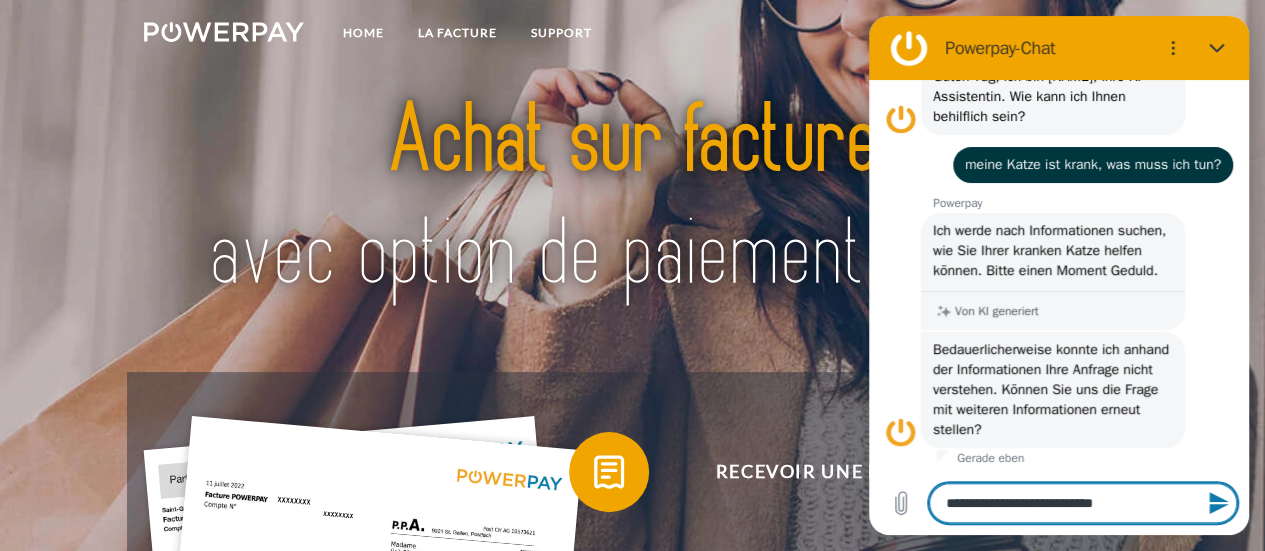 type on "**********" 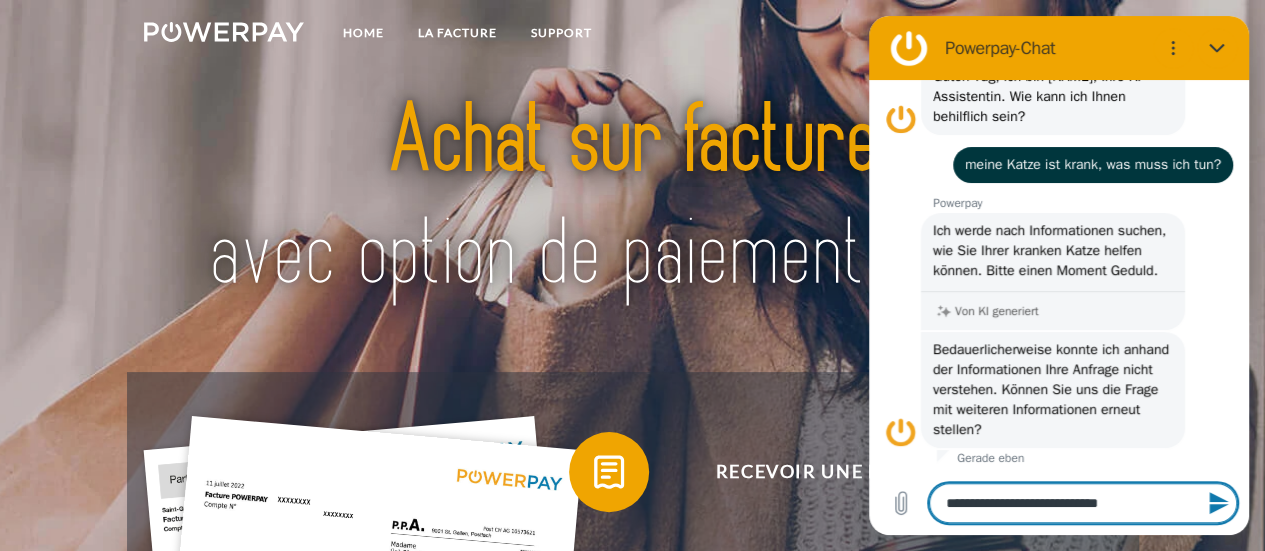 type on "**********" 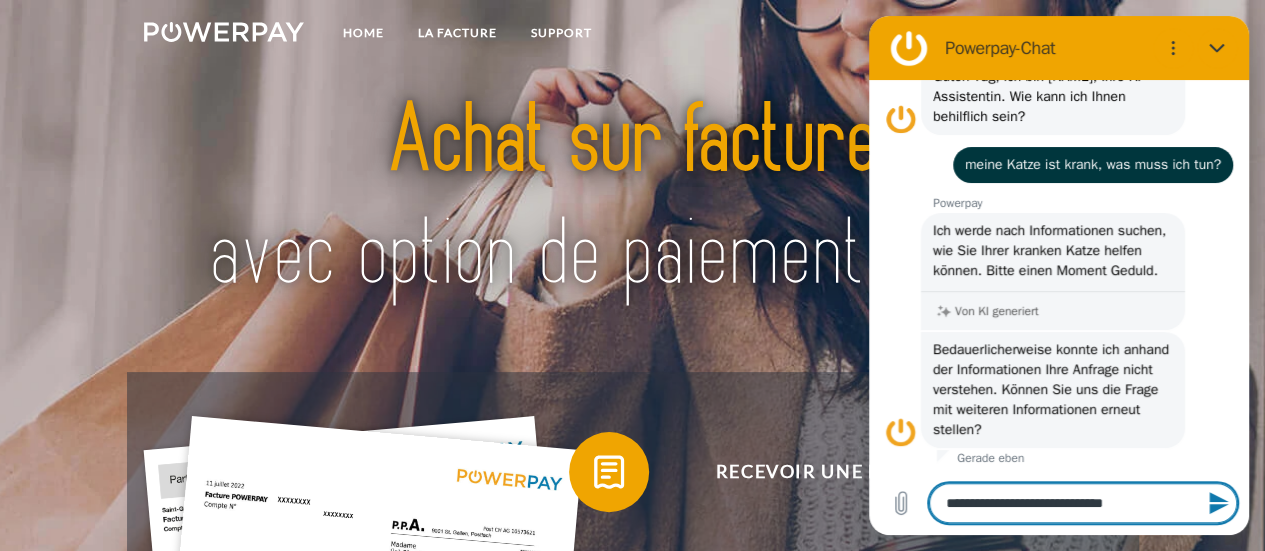 type on "**********" 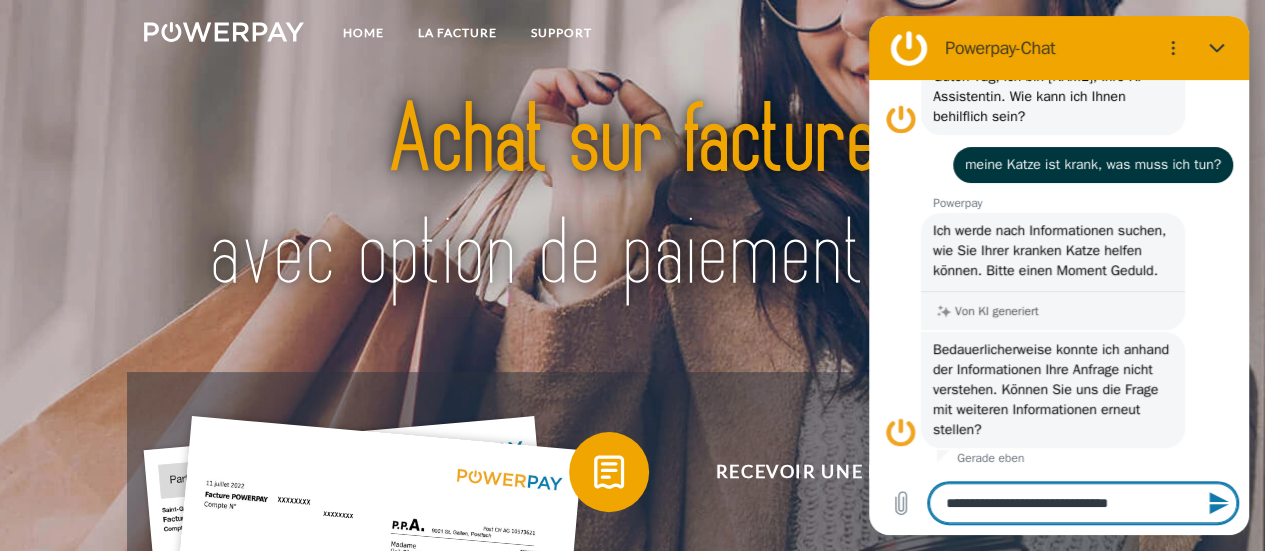 type on "*" 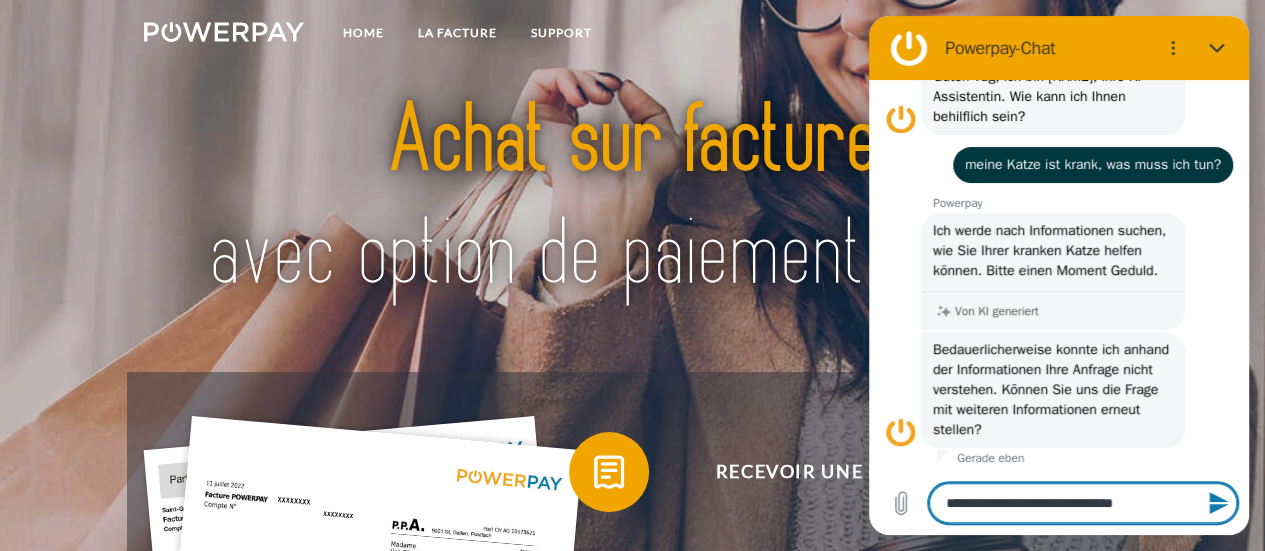 type on "**********" 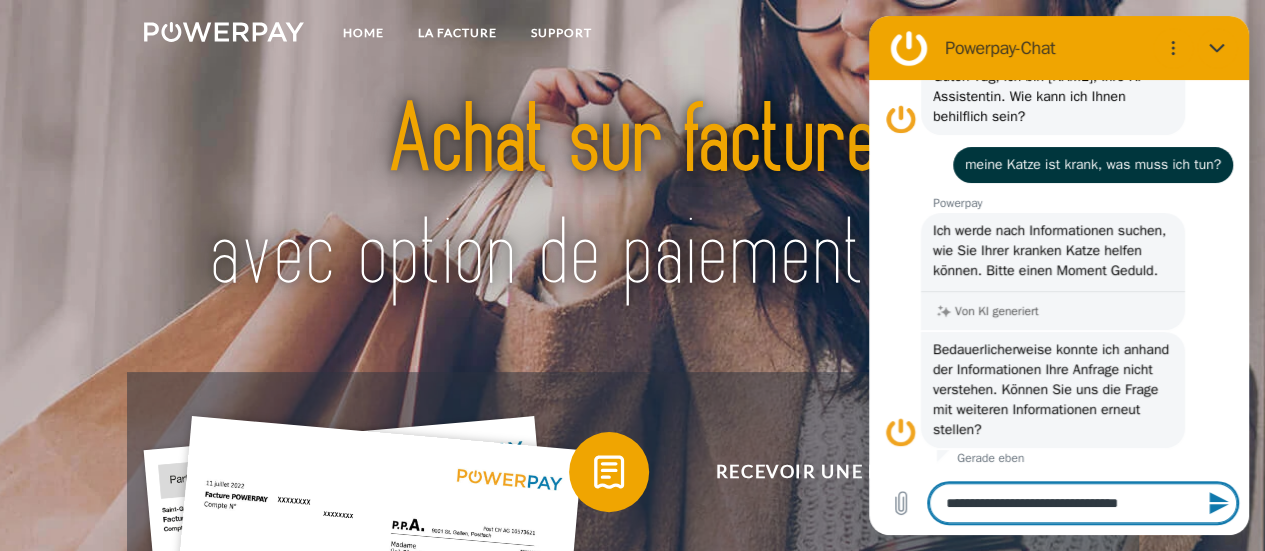 type on "**********" 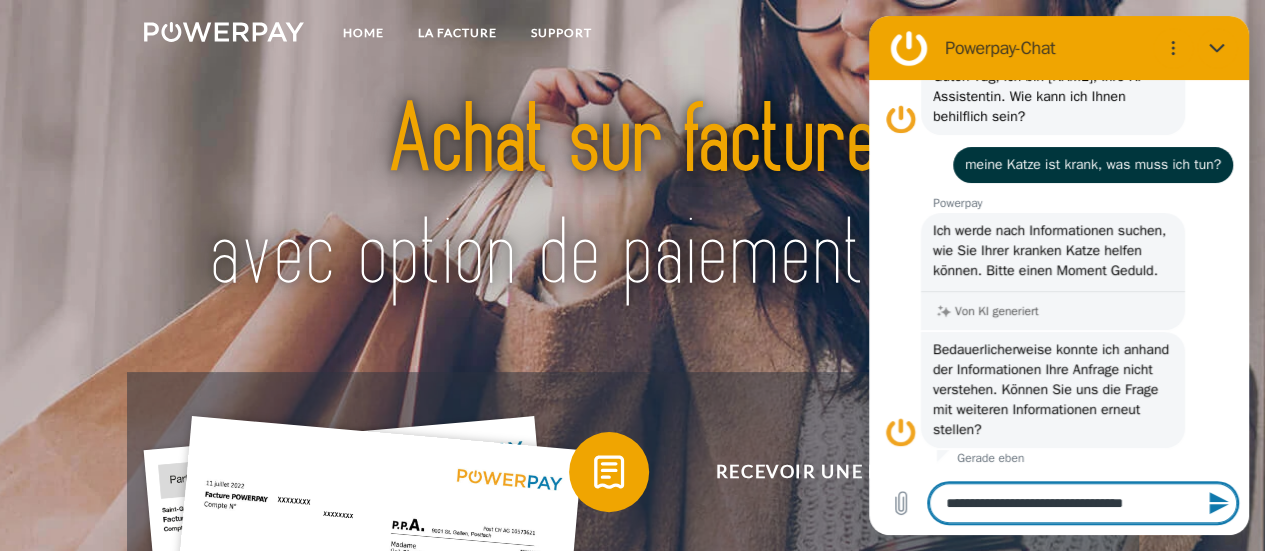 type on "*" 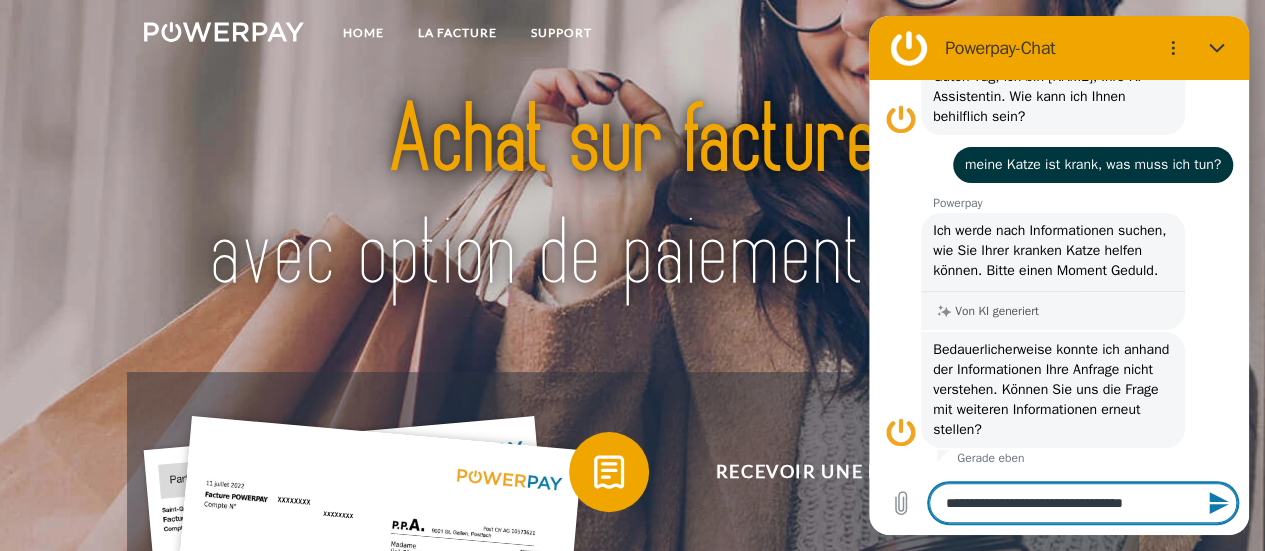 type 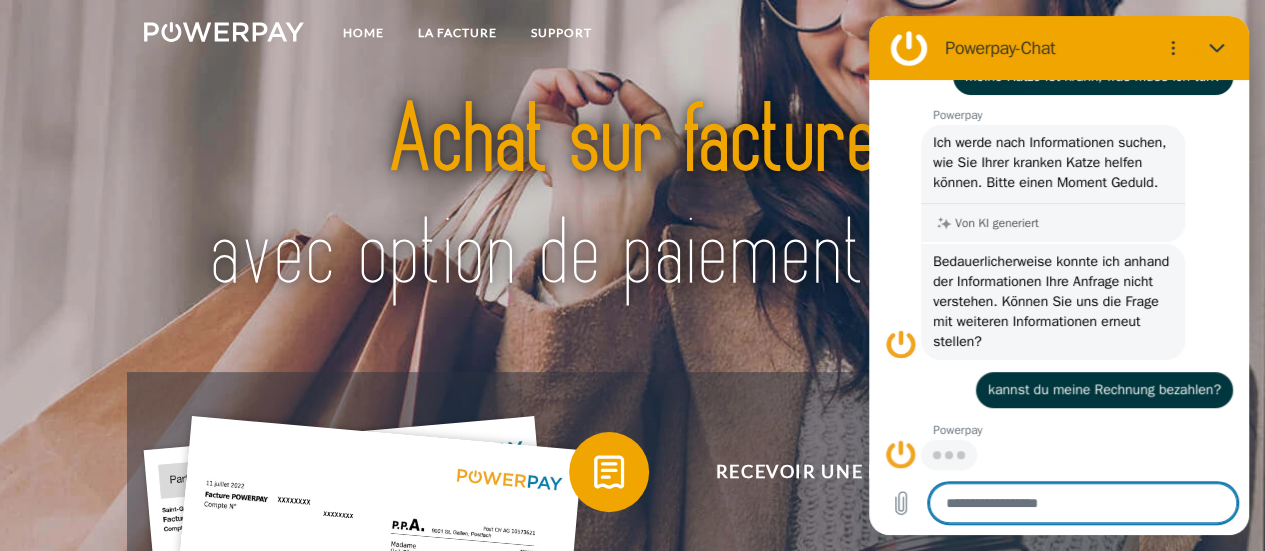 scroll, scrollTop: 264, scrollLeft: 0, axis: vertical 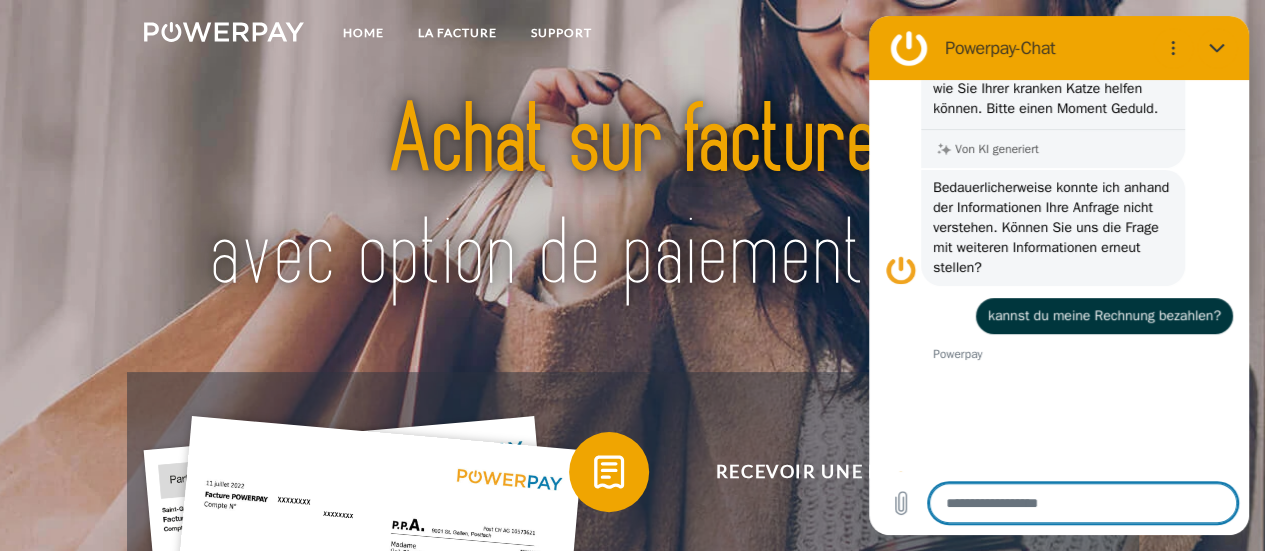 type on "*" 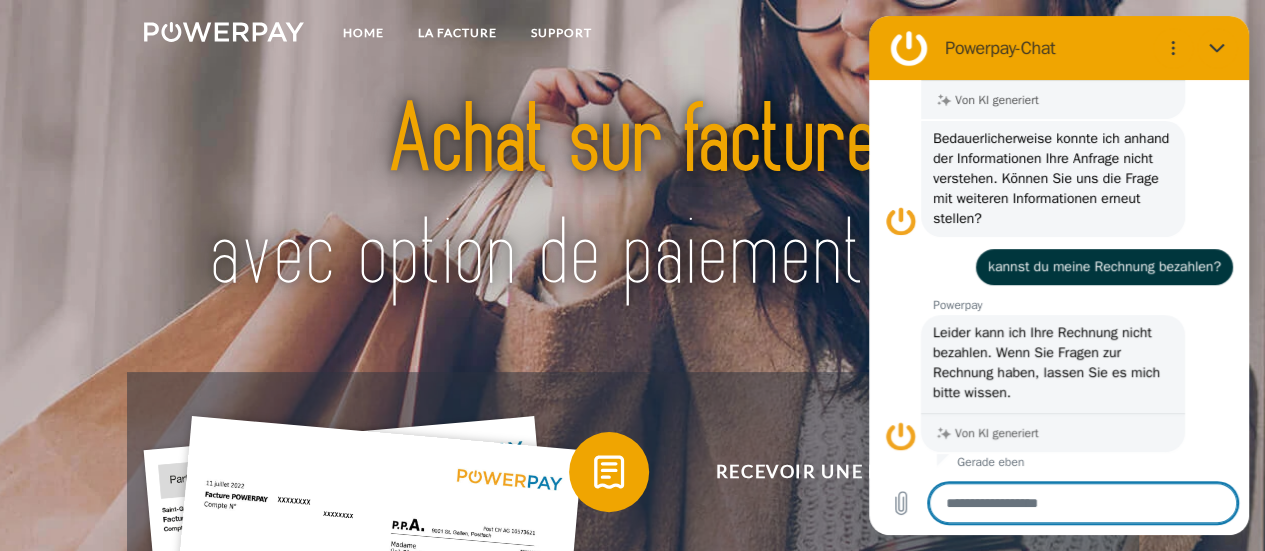 scroll, scrollTop: 393, scrollLeft: 0, axis: vertical 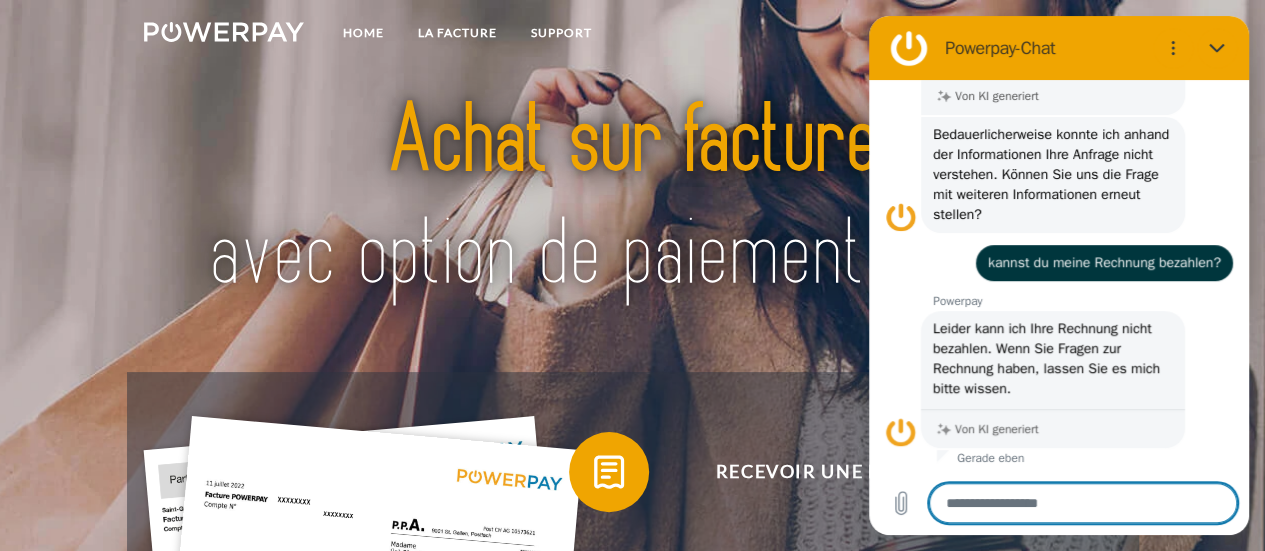 type on "*" 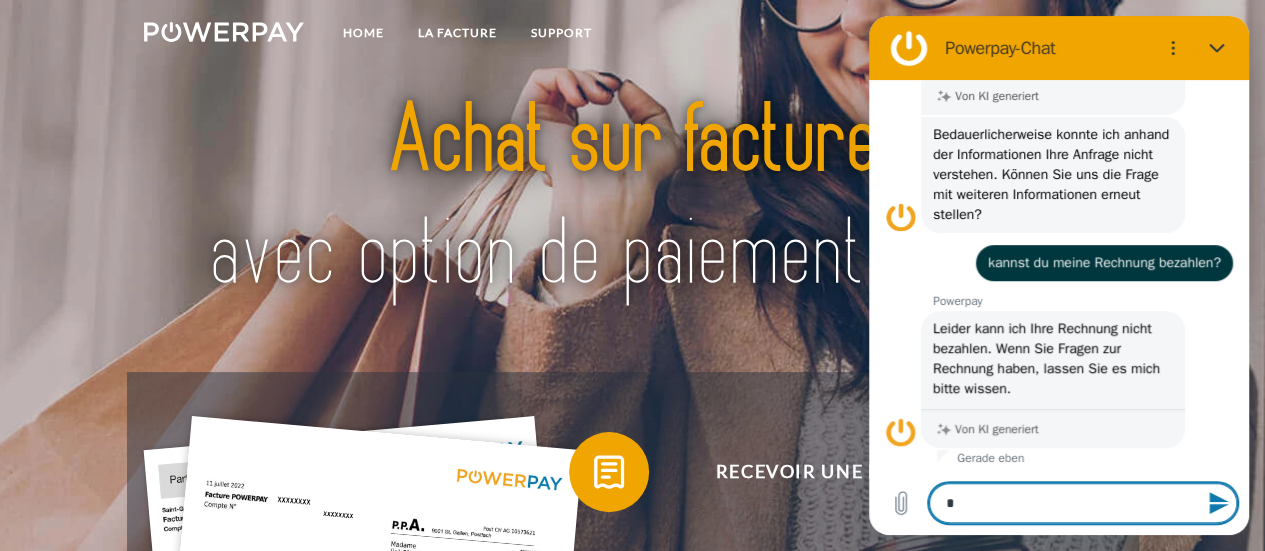 type on "**" 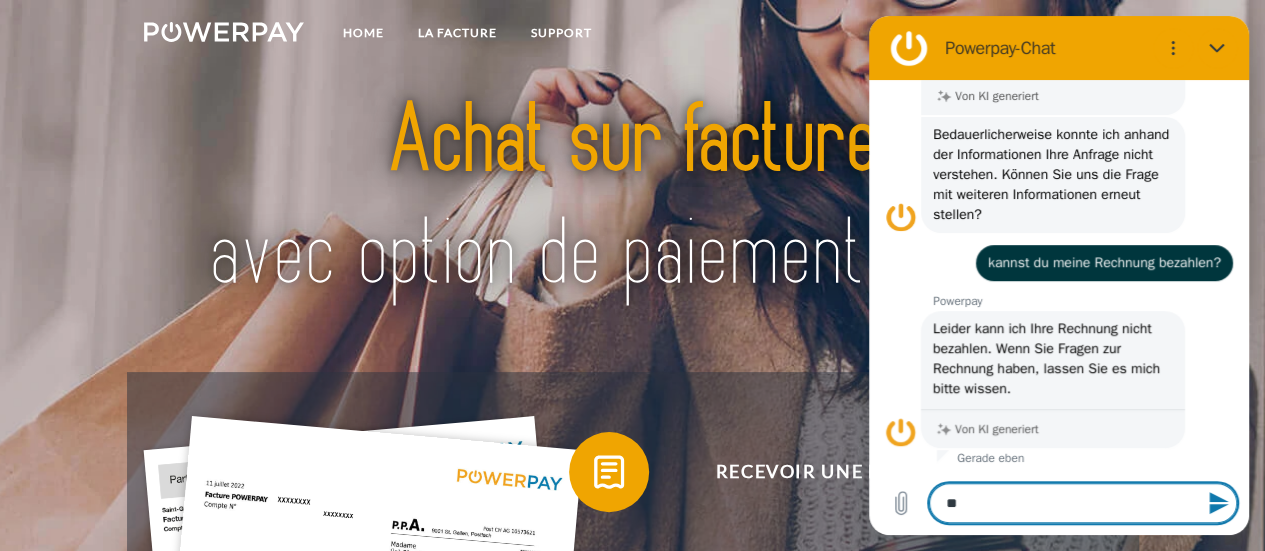 type on "***" 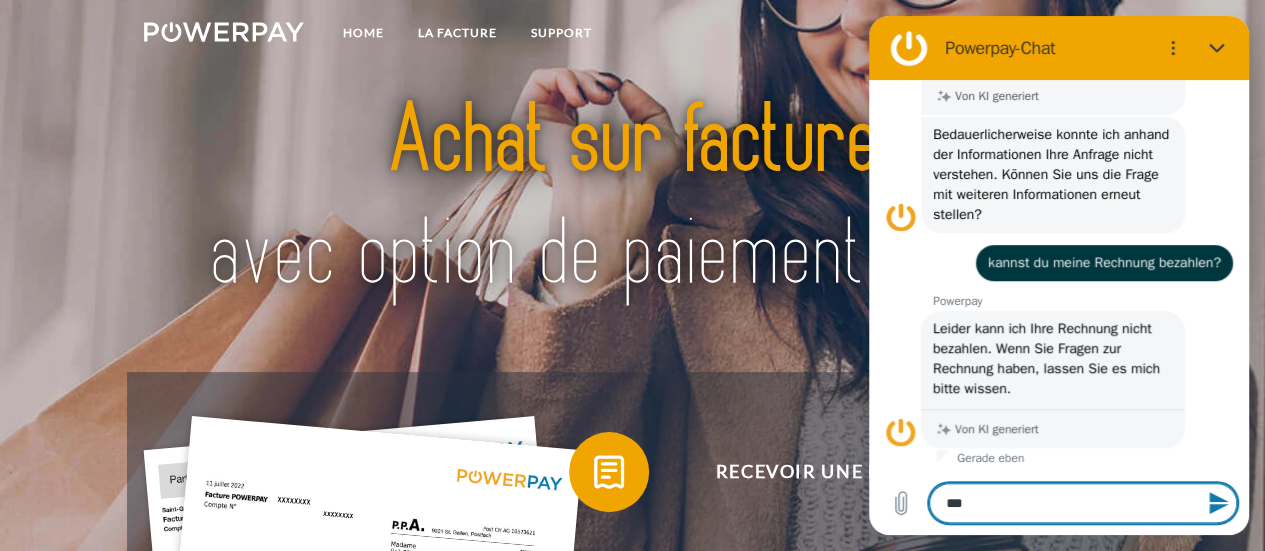 type on "****" 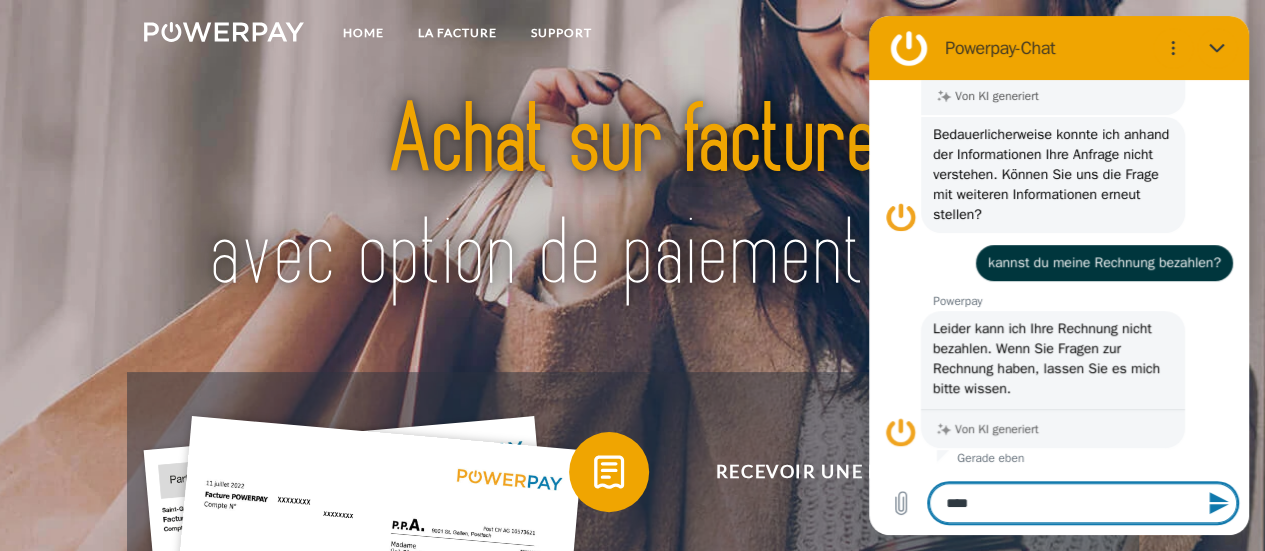 type on "*****" 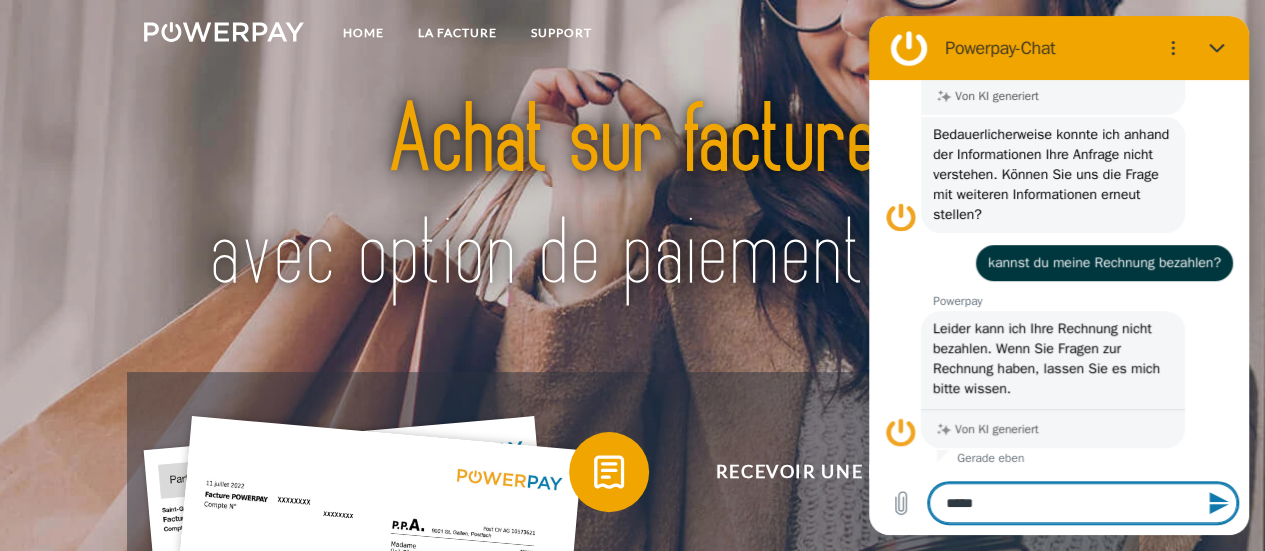 type on "*****" 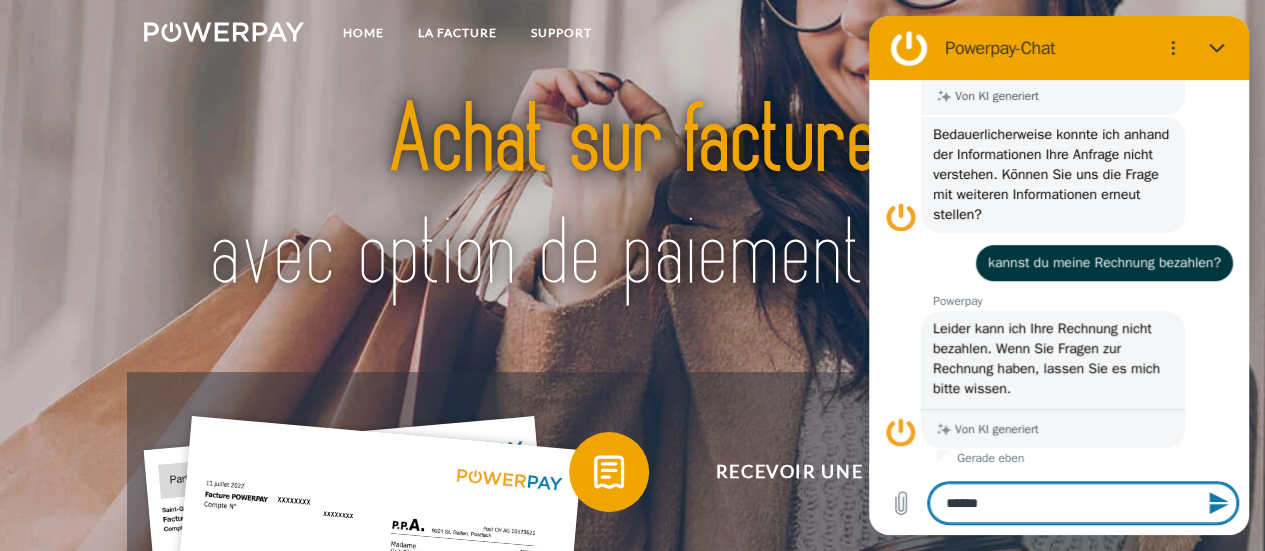 type on "*******" 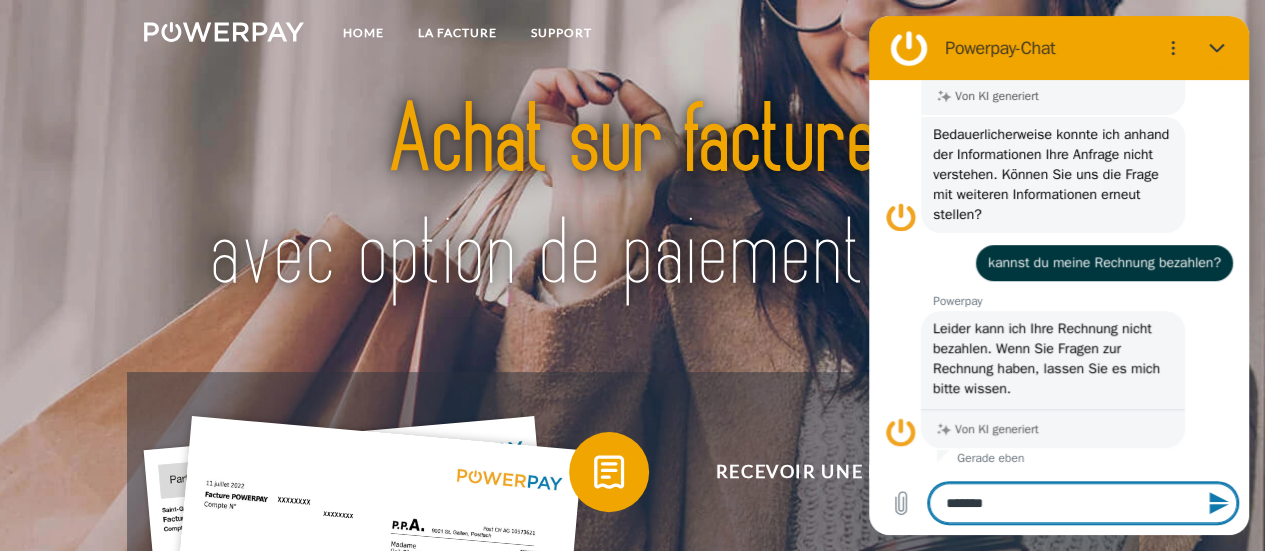 type on "********" 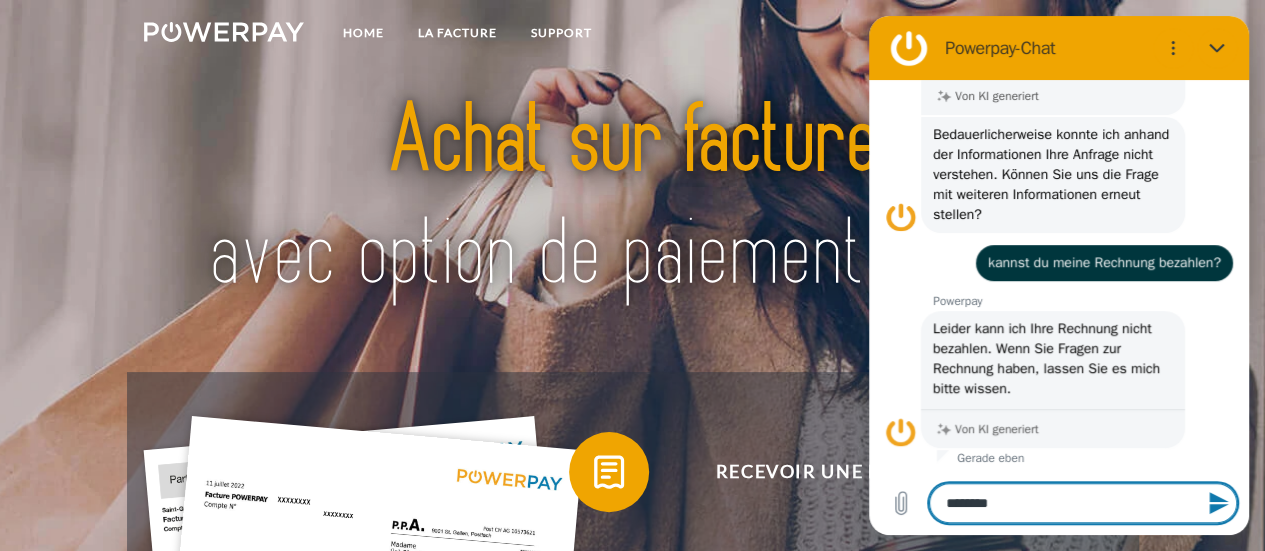 type on "********" 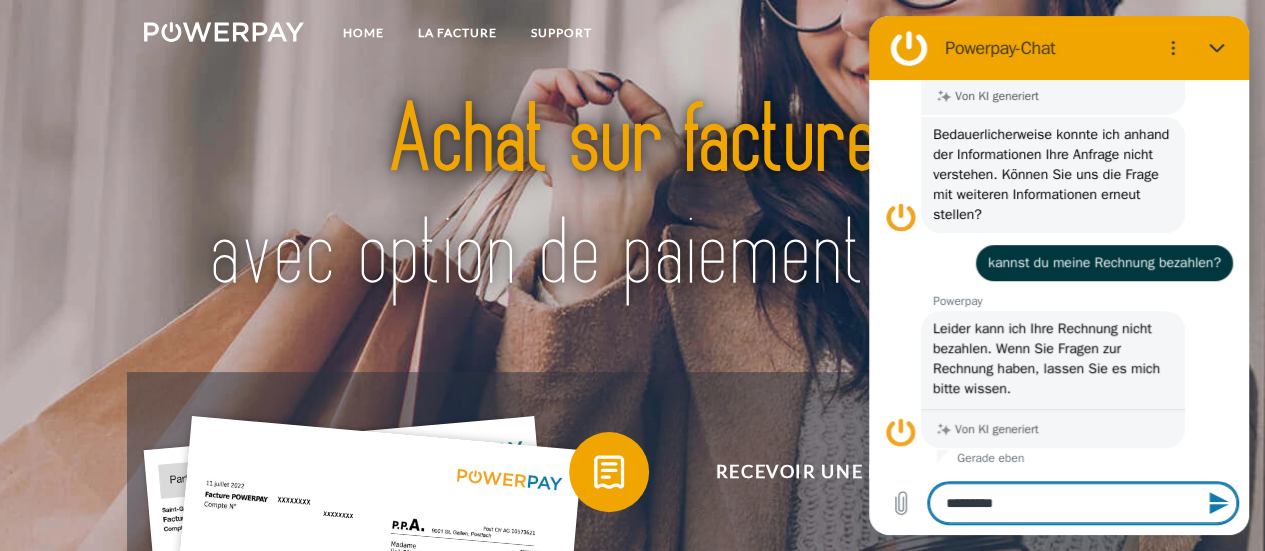 type on "**********" 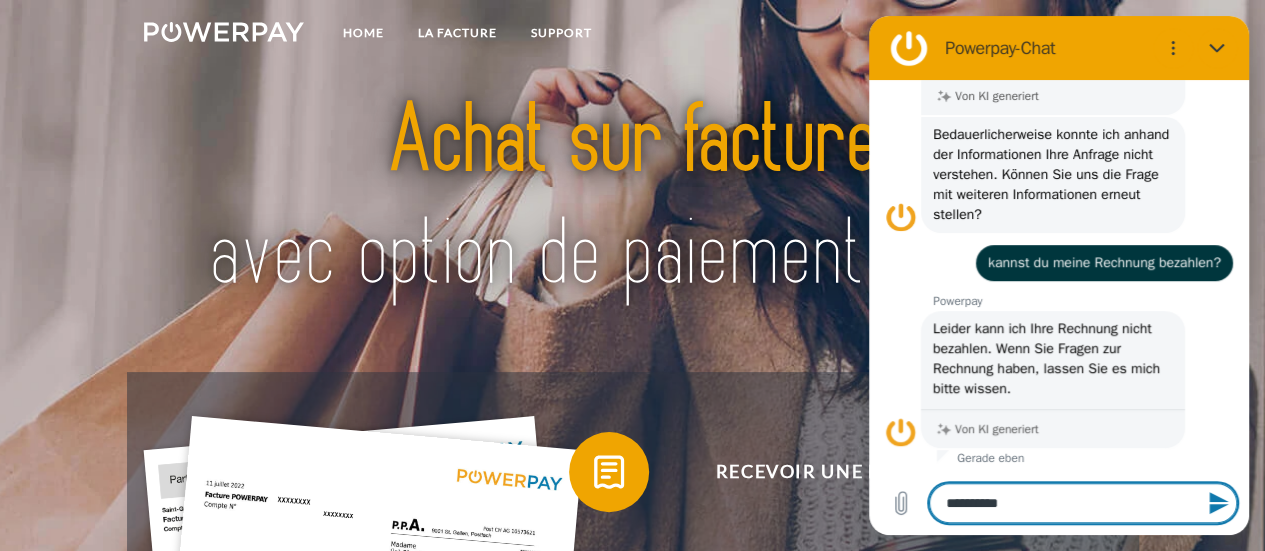 type on "**********" 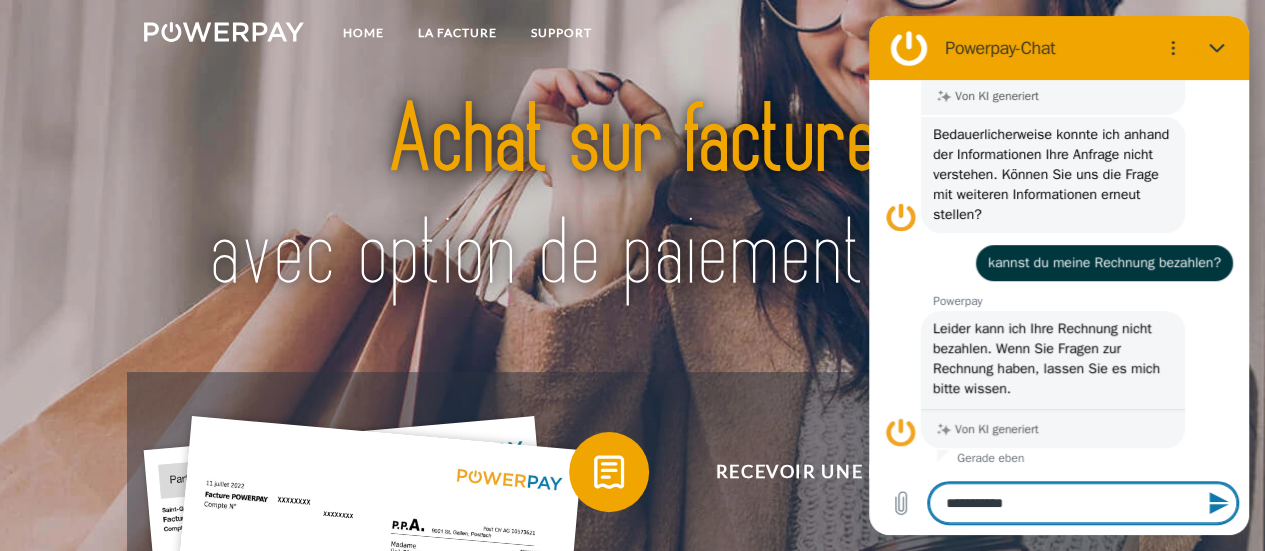 type on "**********" 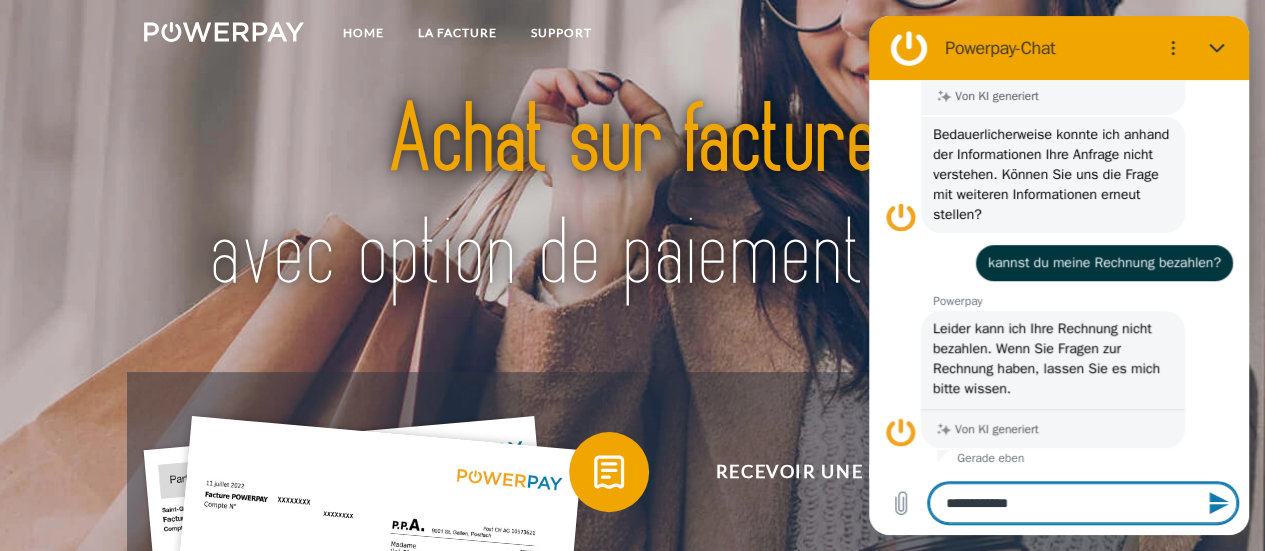 type on "**********" 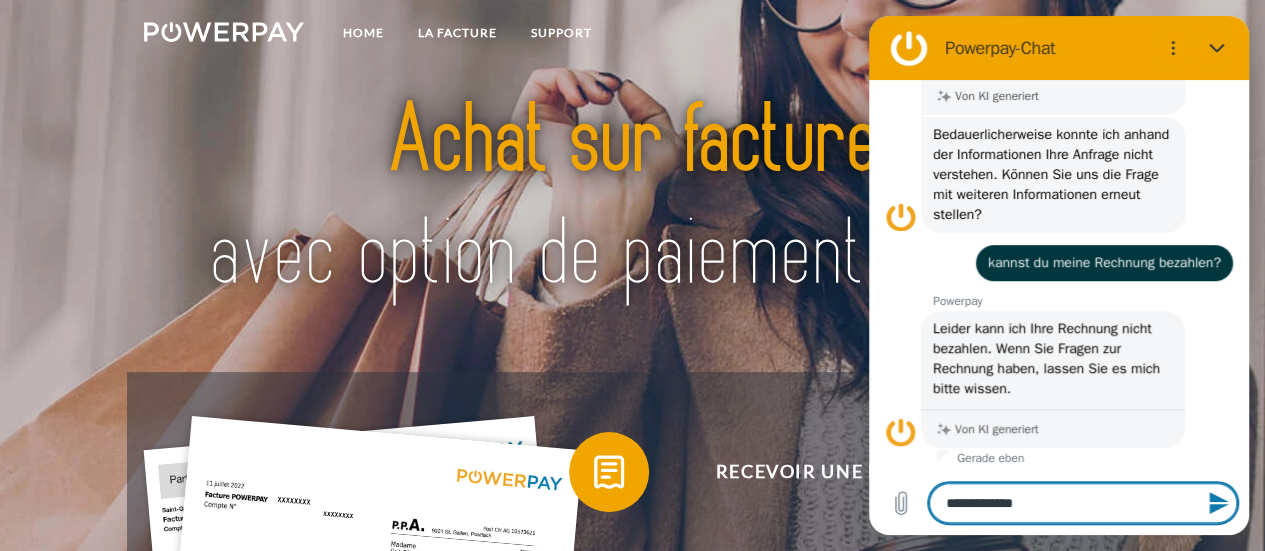 type on "**********" 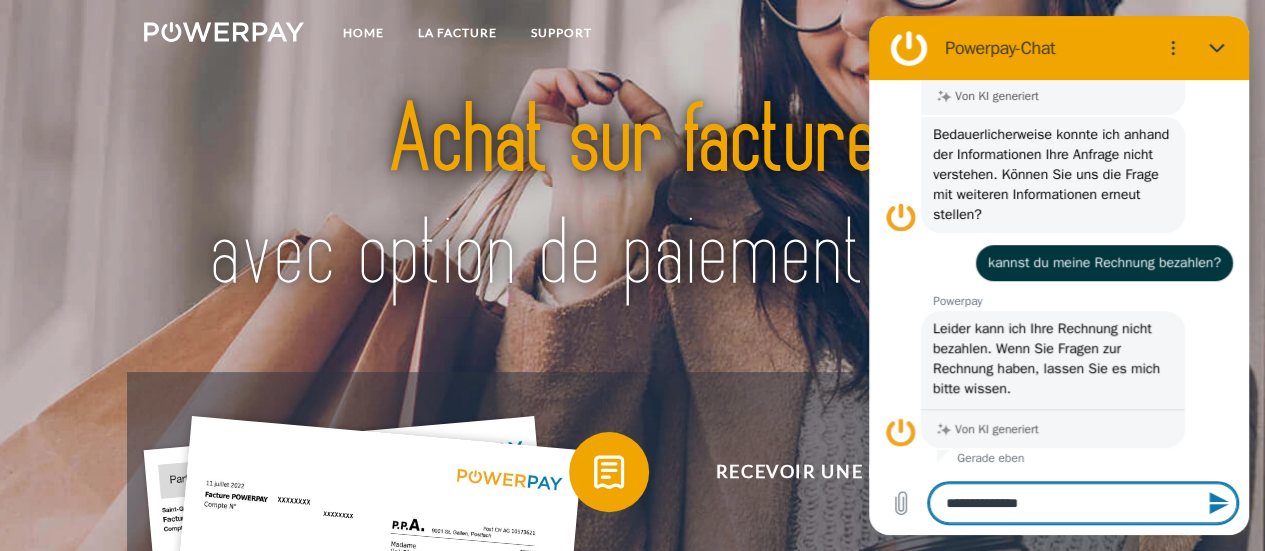 type on "**********" 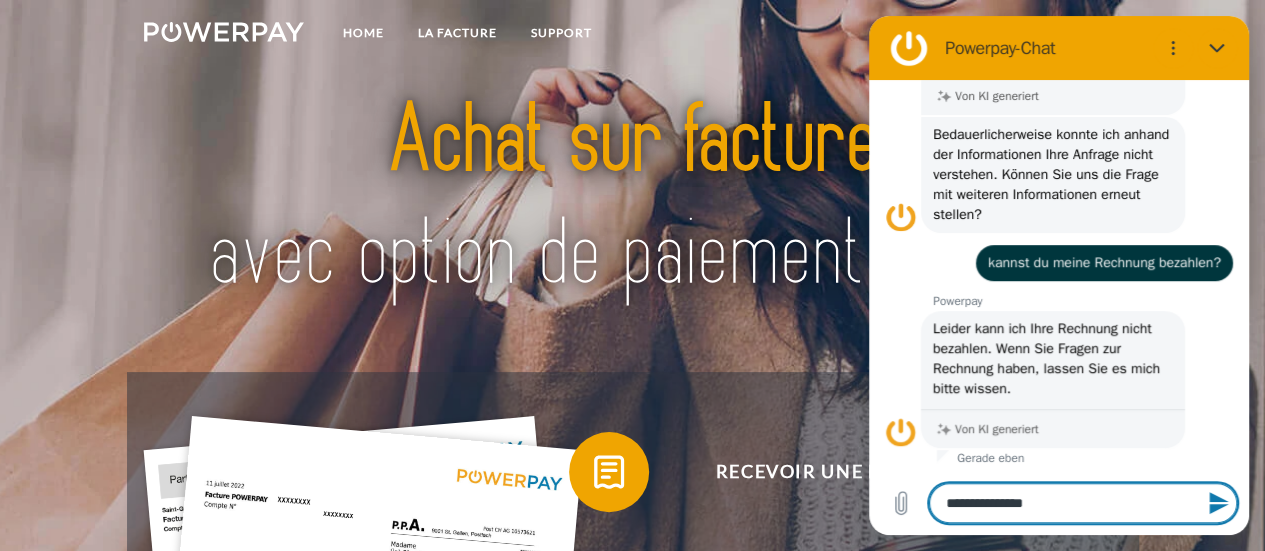 type on "**********" 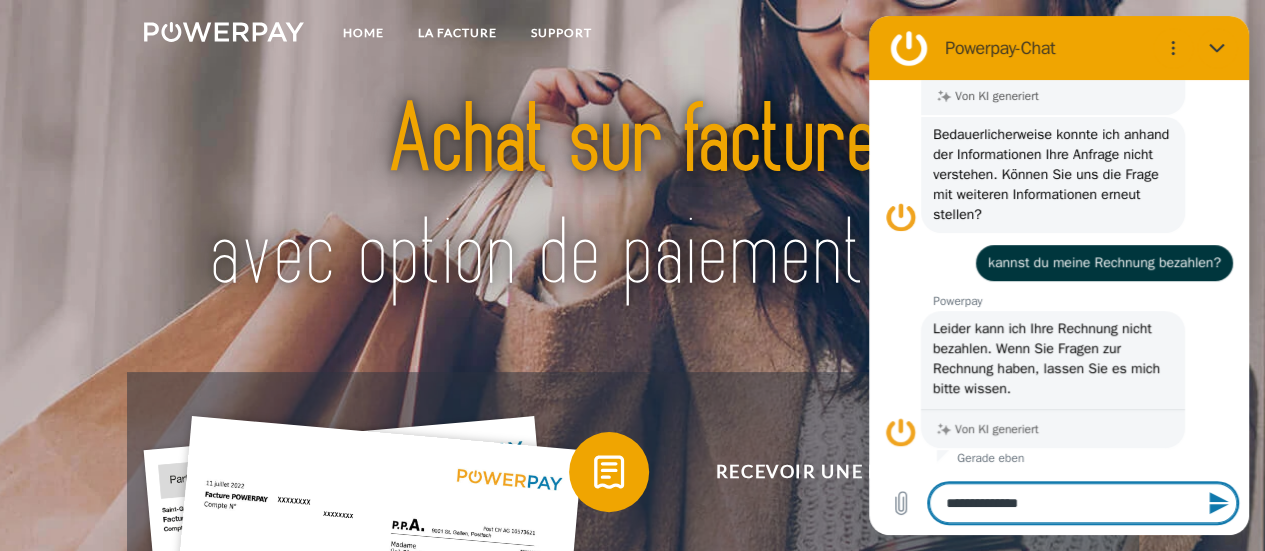 type on "**********" 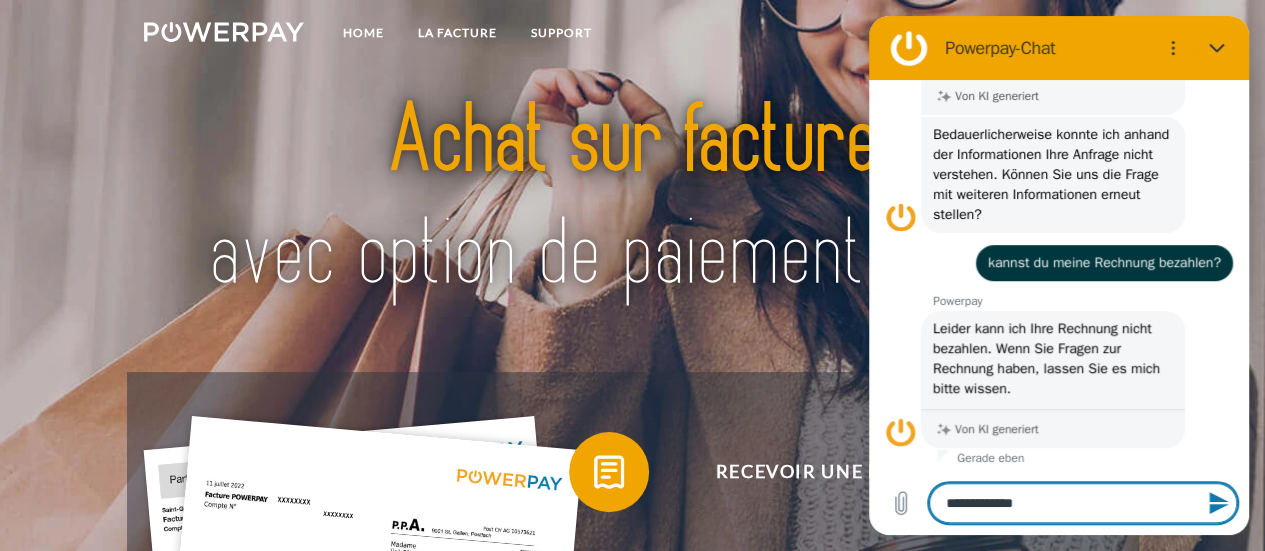 type on "**********" 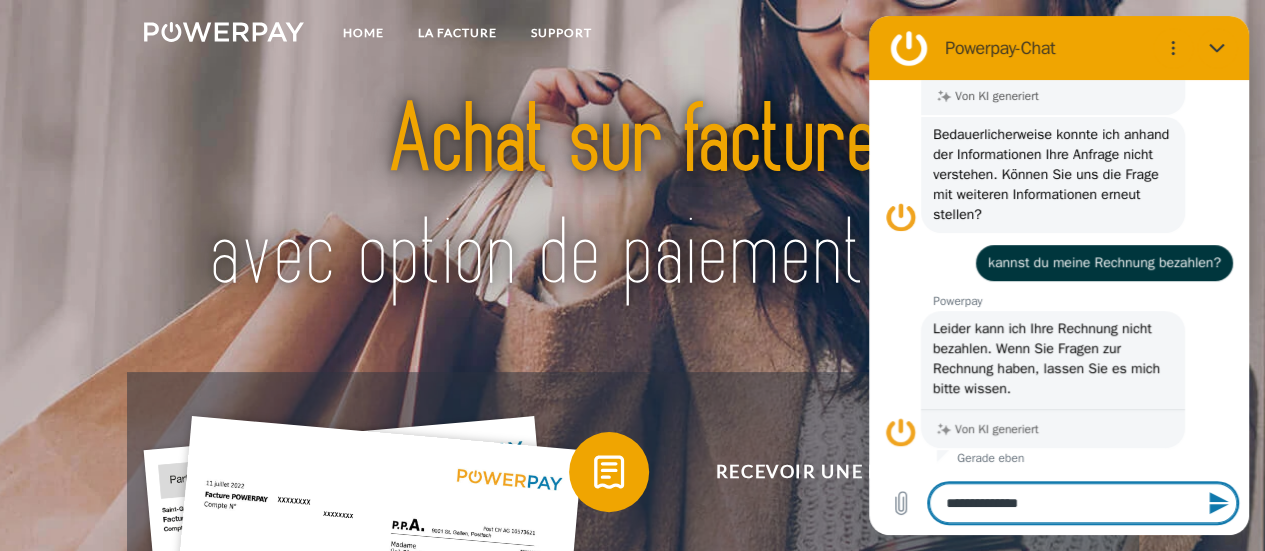 type 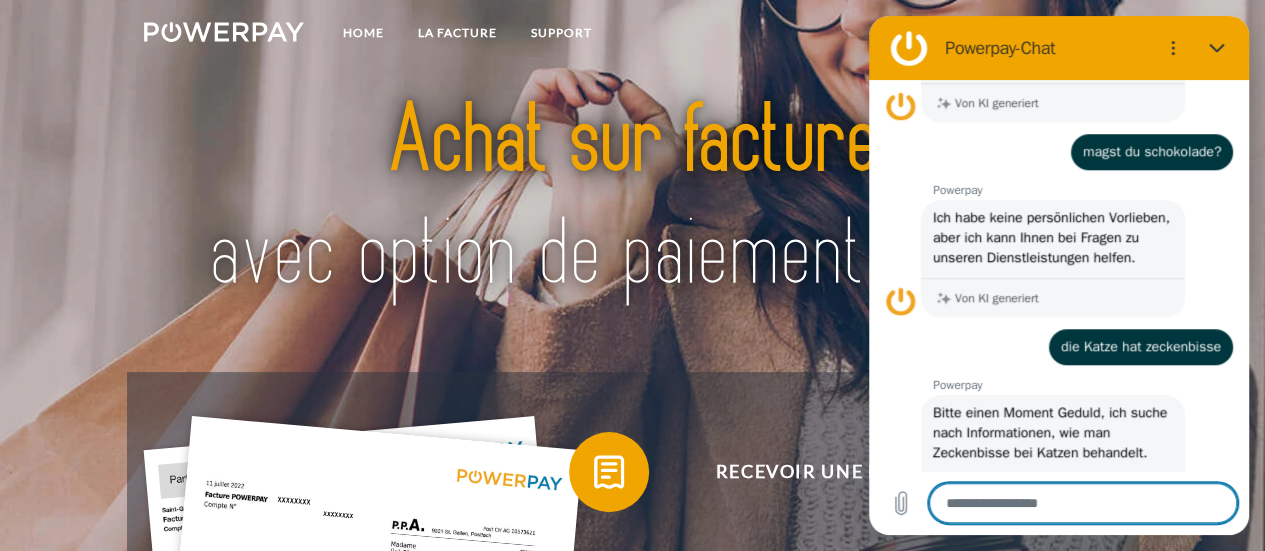 scroll, scrollTop: 688, scrollLeft: 0, axis: vertical 